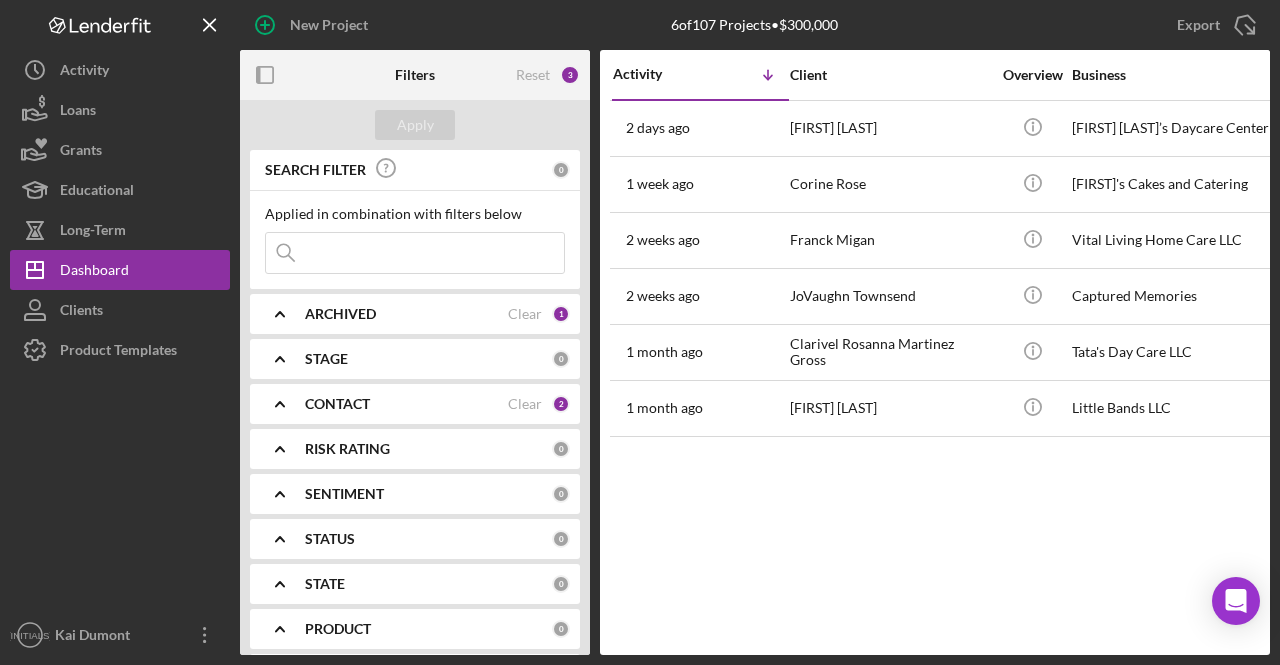 scroll, scrollTop: 0, scrollLeft: 0, axis: both 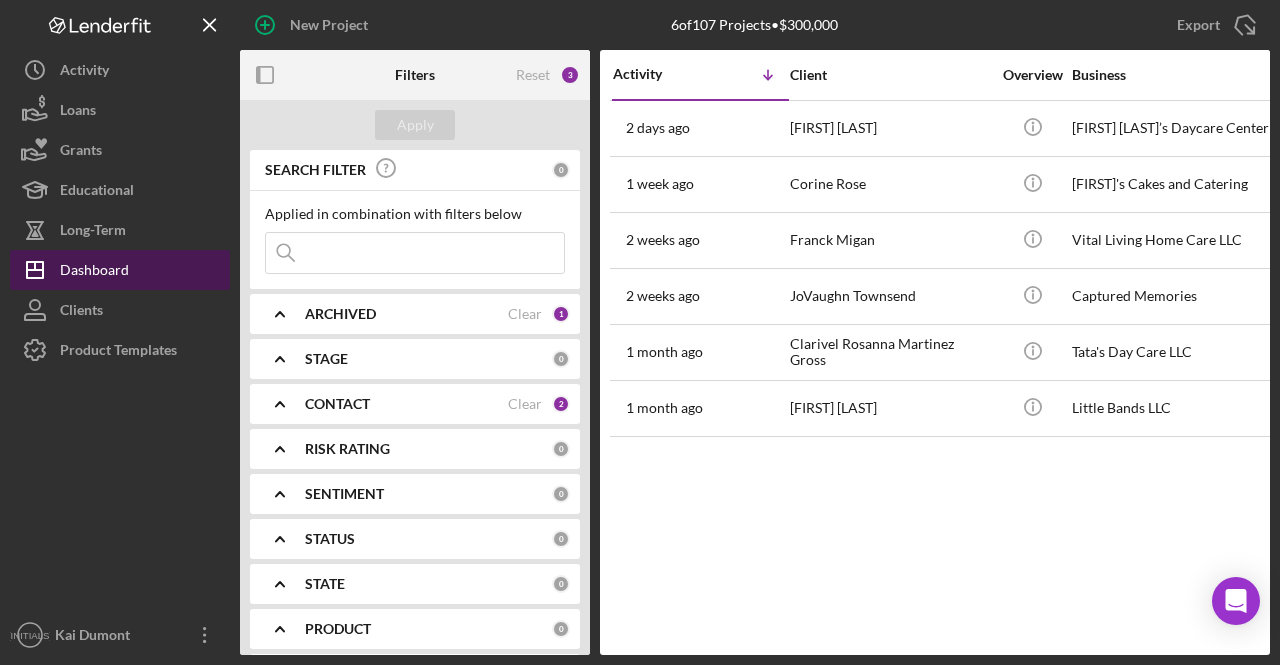 click on "Dashboard" at bounding box center [94, 272] 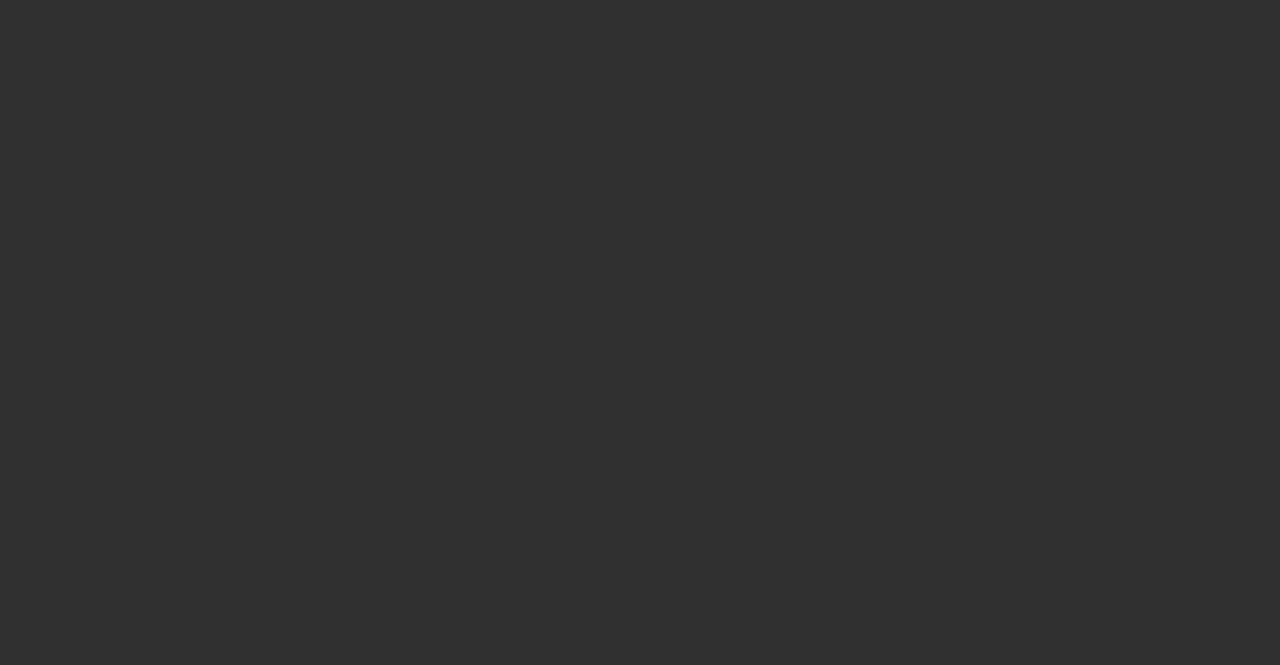 scroll, scrollTop: 0, scrollLeft: 0, axis: both 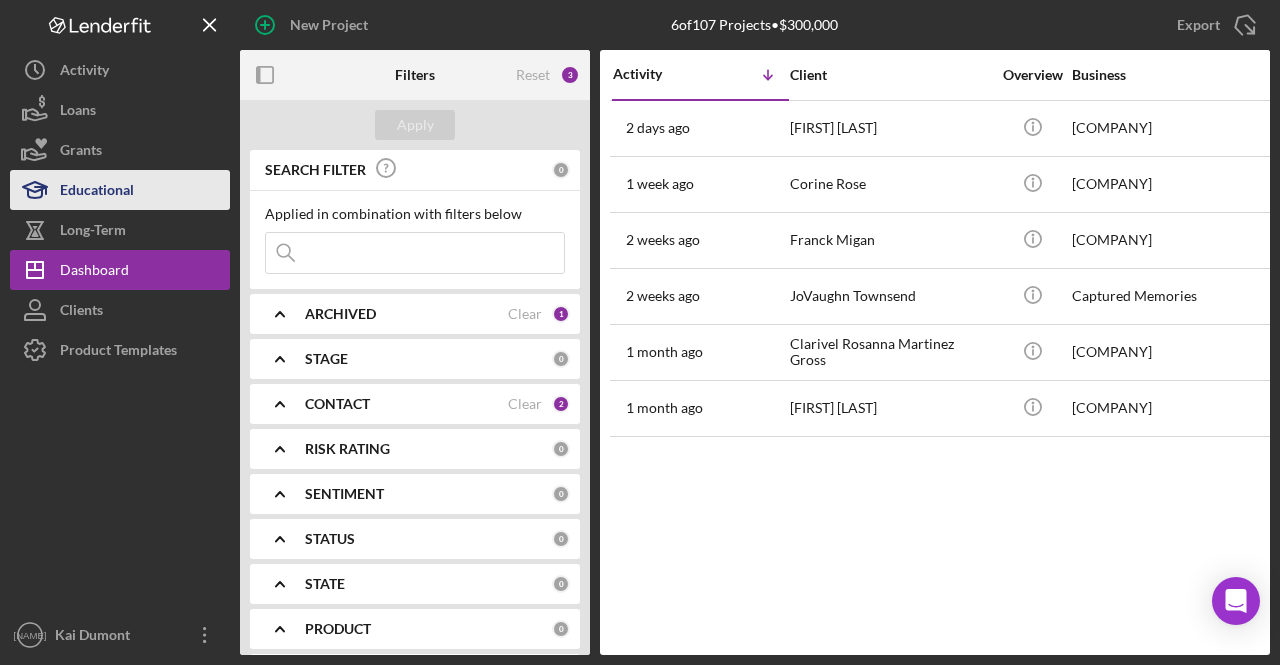 click on "Educational" at bounding box center (97, 192) 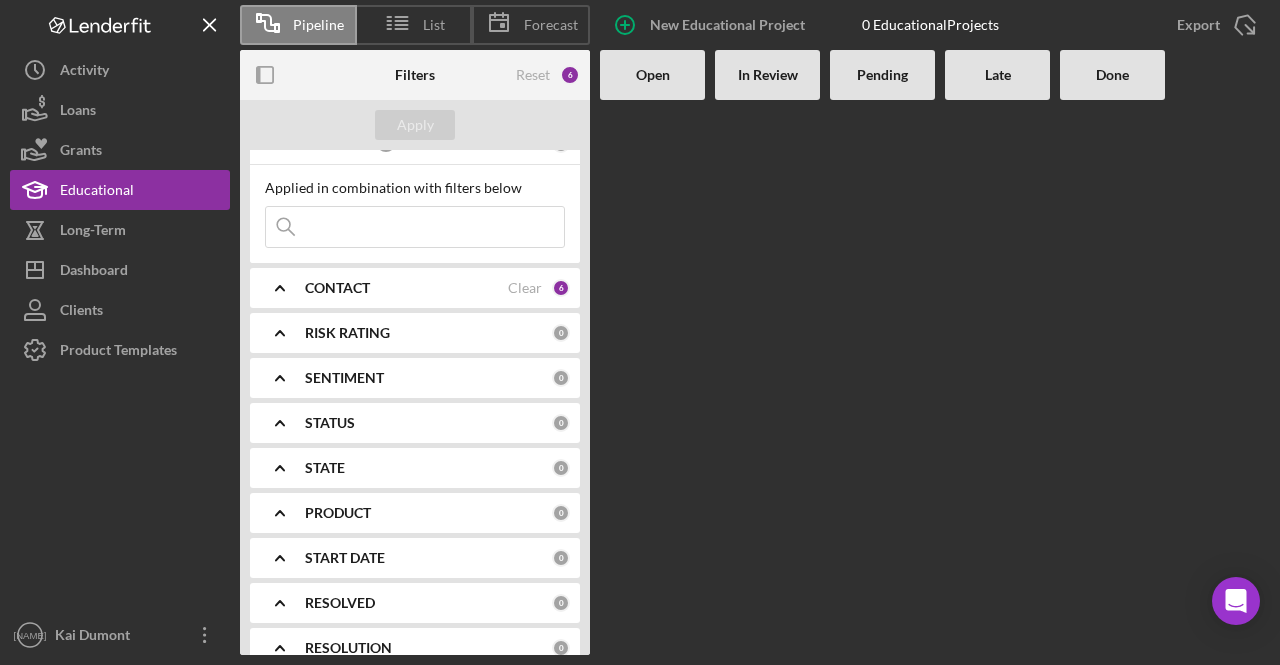 scroll, scrollTop: 0, scrollLeft: 0, axis: both 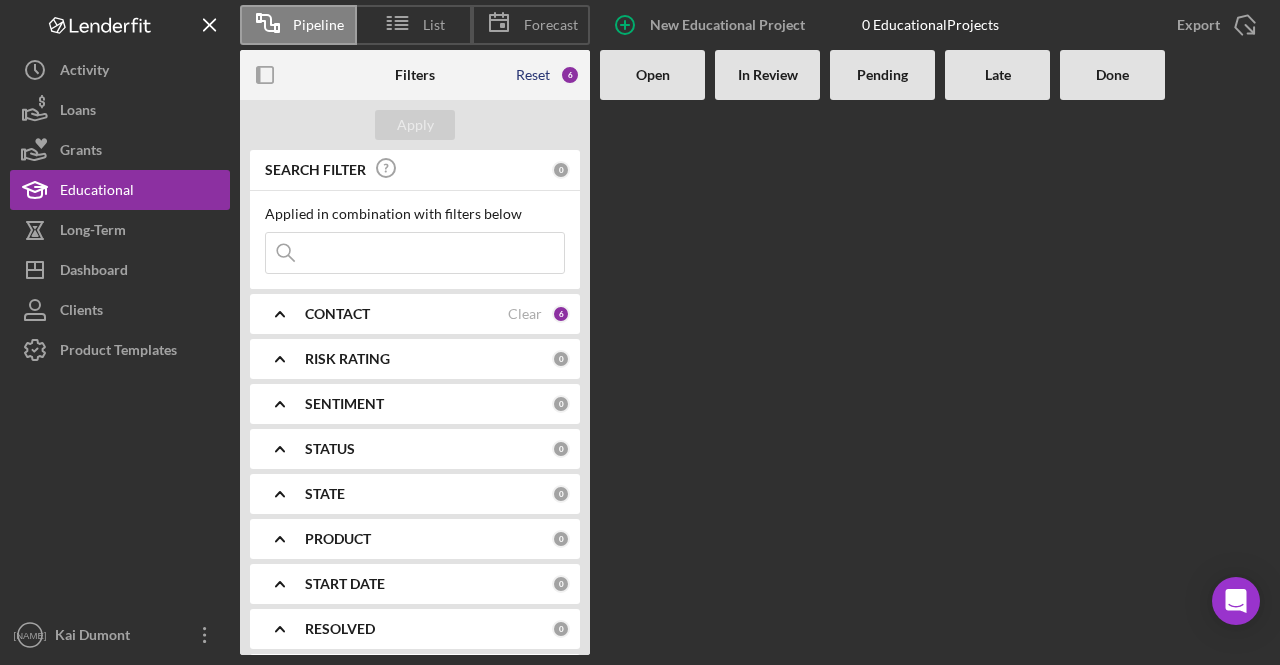 click on "Reset" at bounding box center [533, 75] 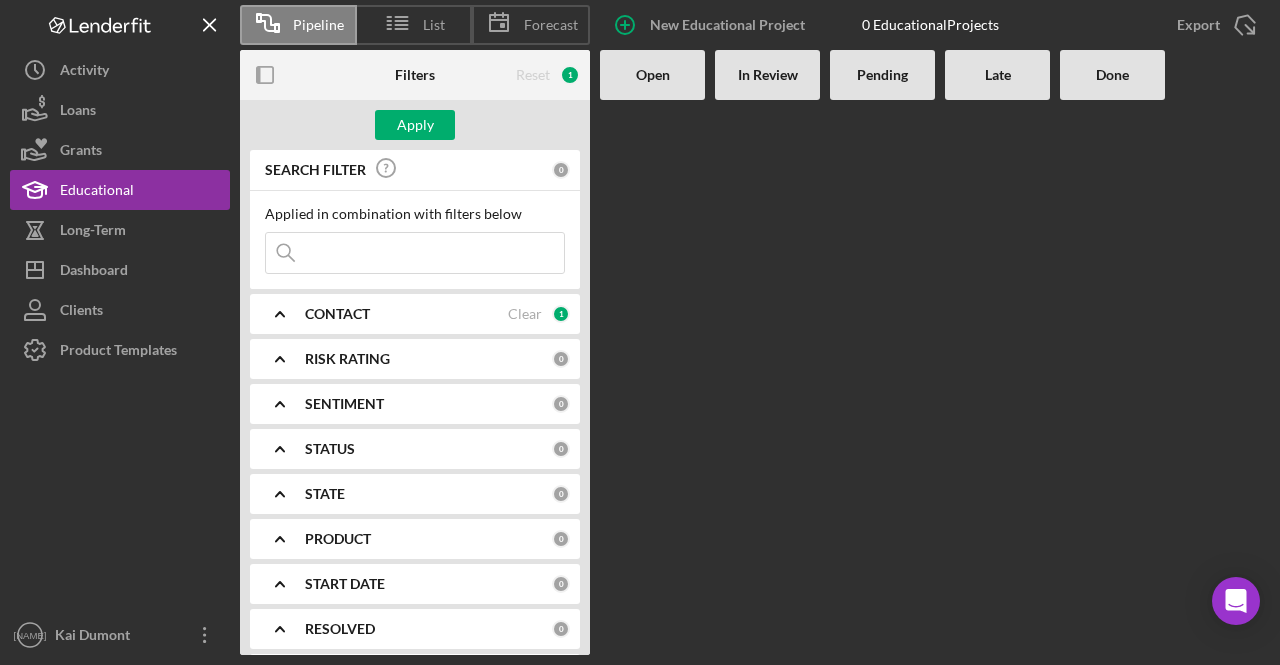 click on "Open" at bounding box center (652, 75) 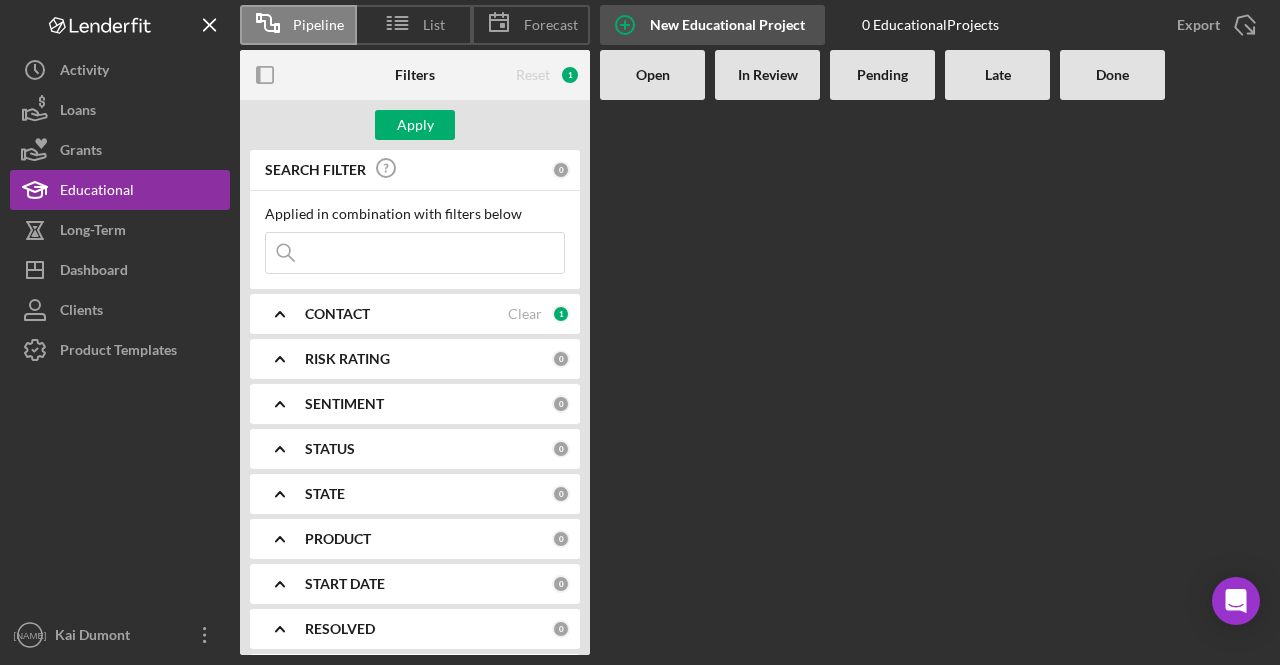 click on "New Educational Project" at bounding box center (727, 25) 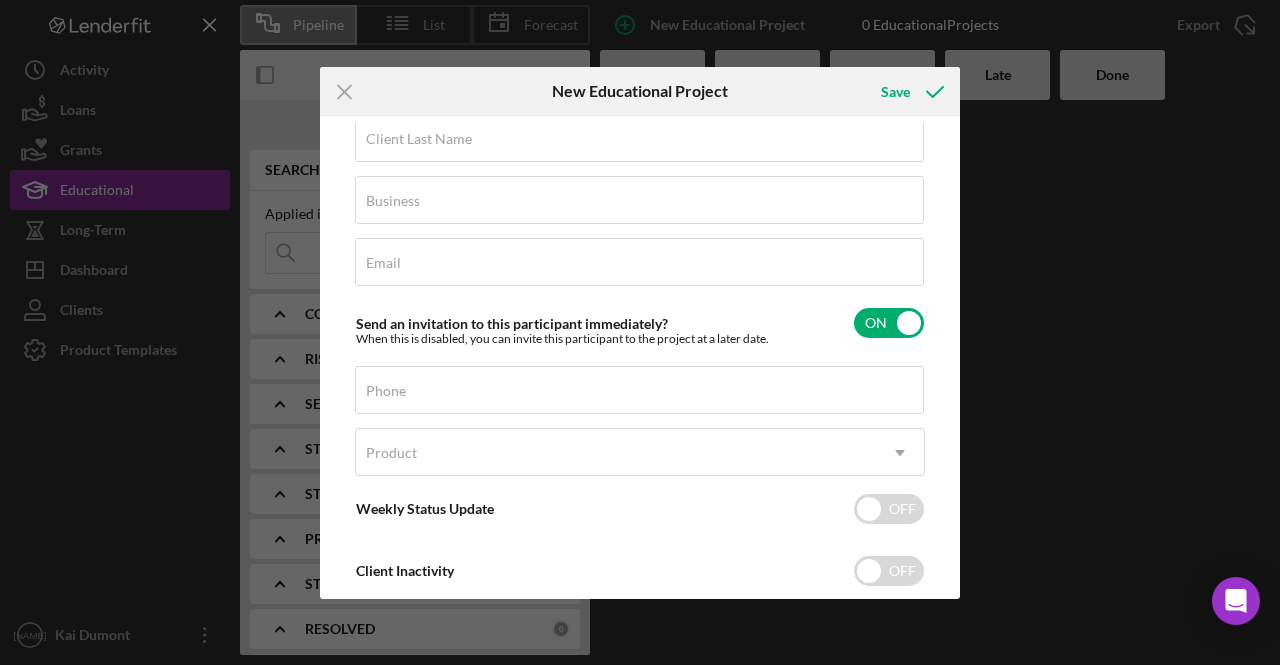 scroll, scrollTop: 146, scrollLeft: 0, axis: vertical 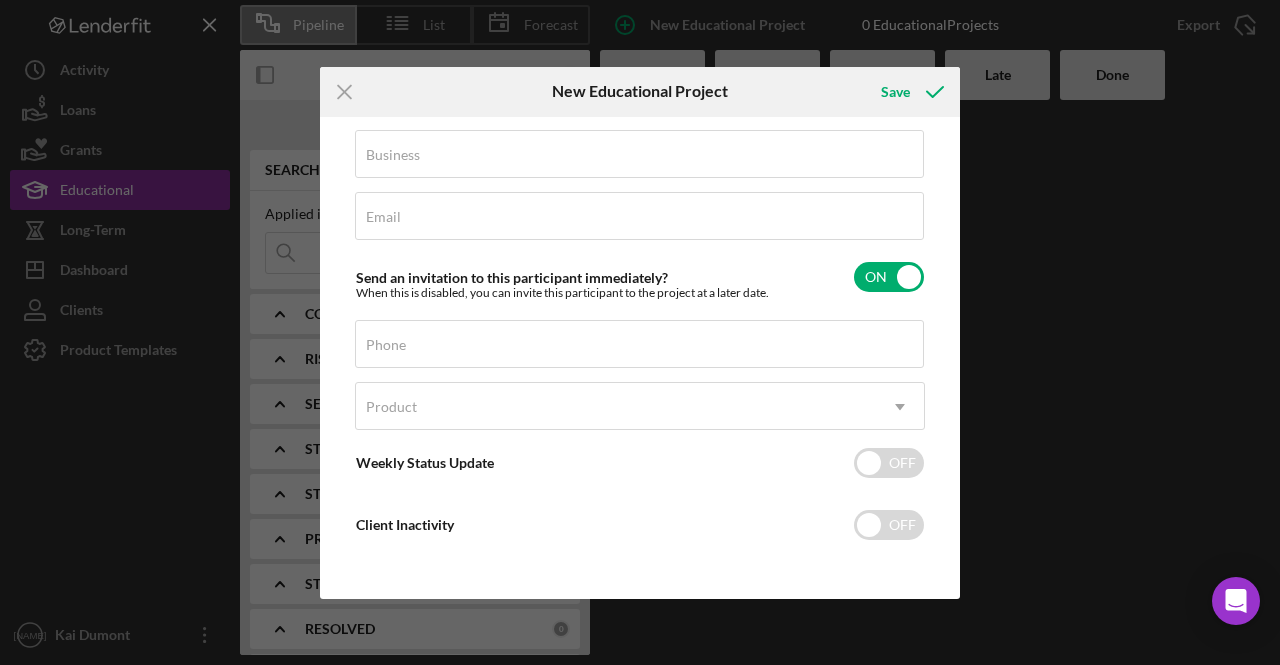 click on "Icon/Menu Close" 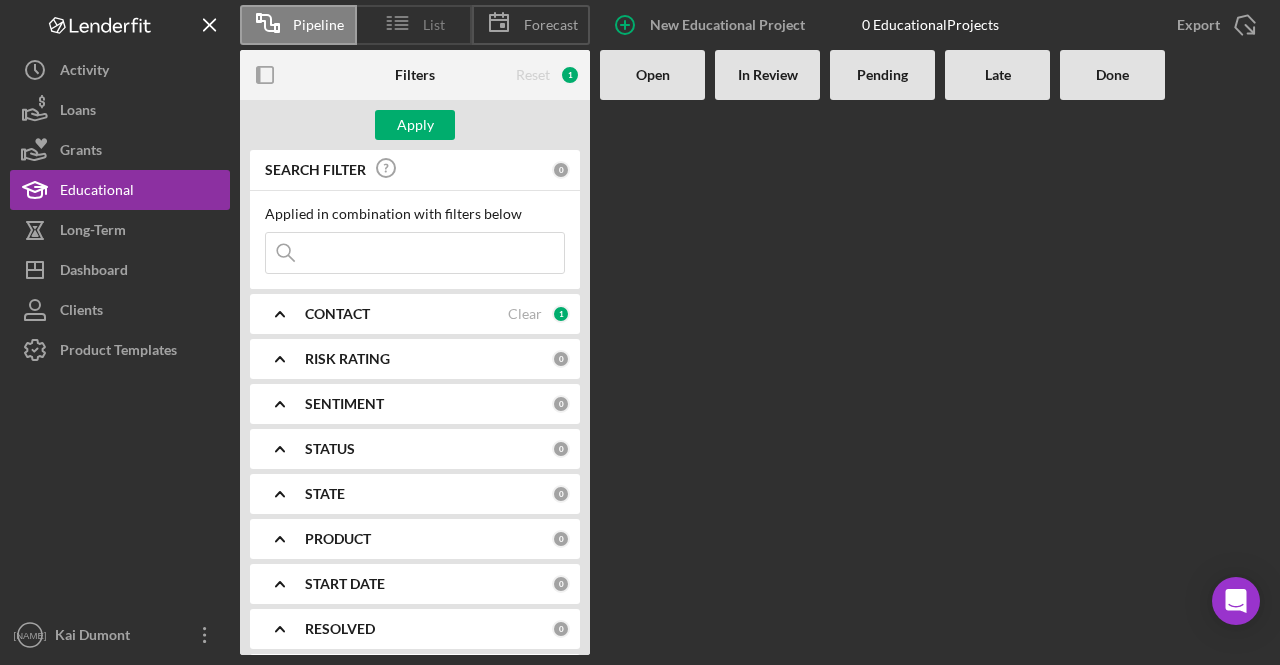 click 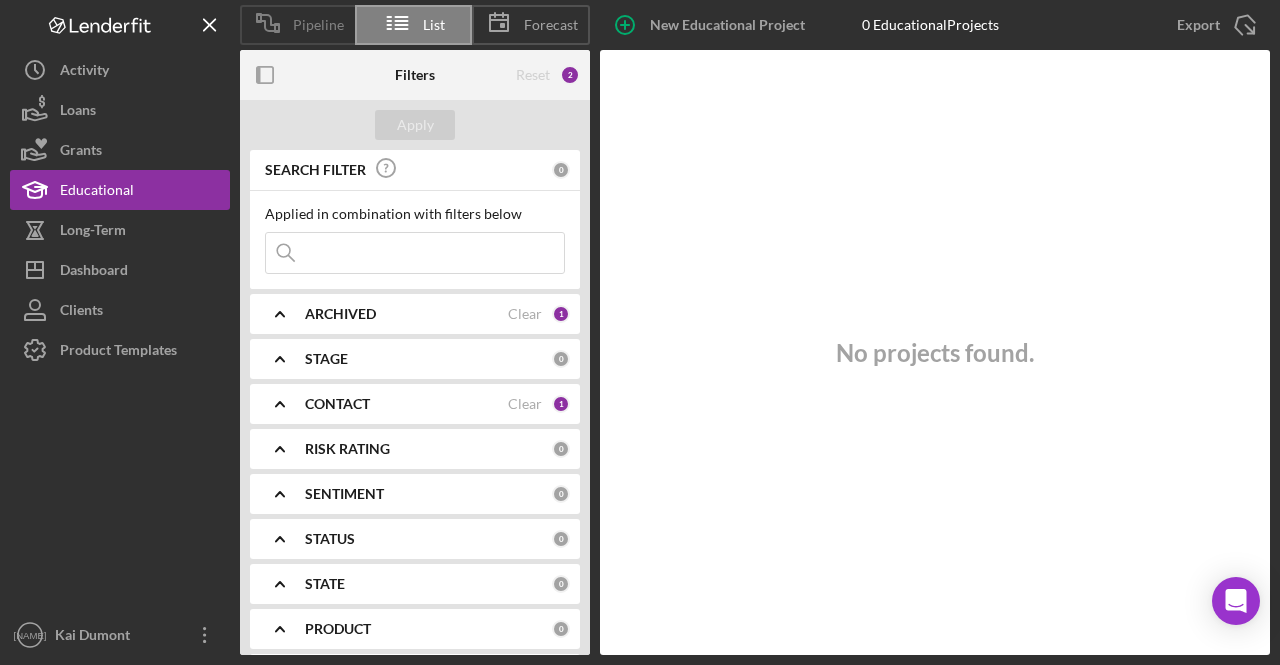 click on "Pipeline" at bounding box center [297, 25] 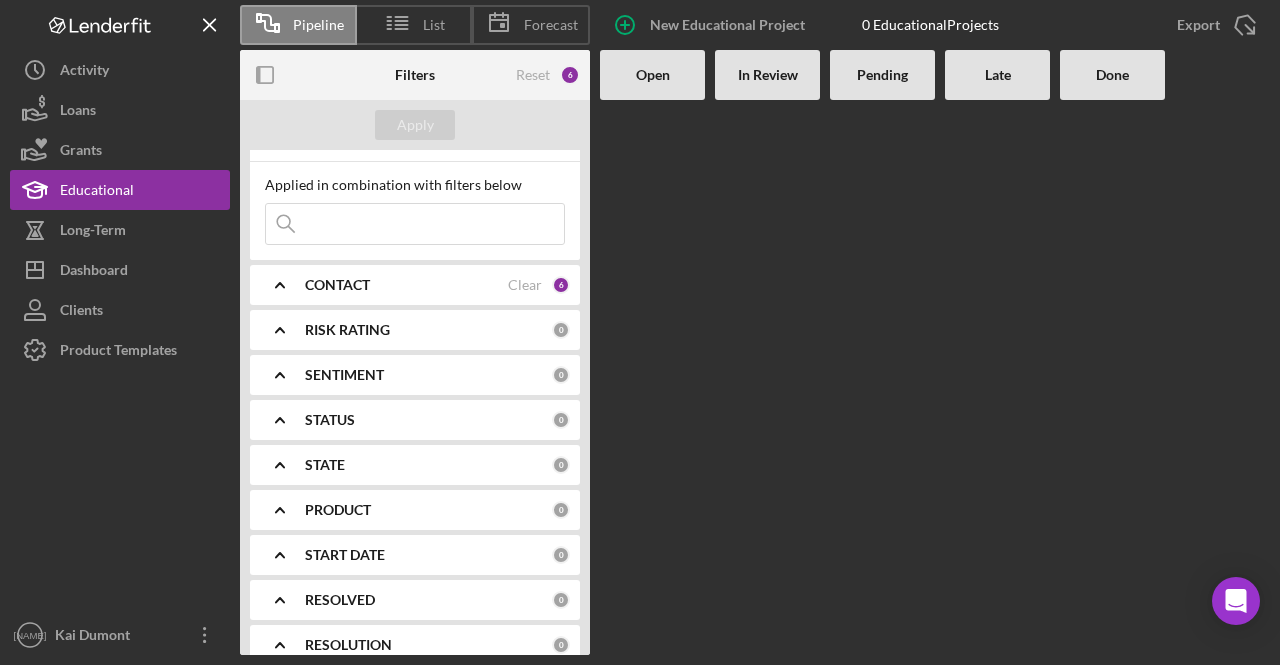 scroll, scrollTop: 0, scrollLeft: 0, axis: both 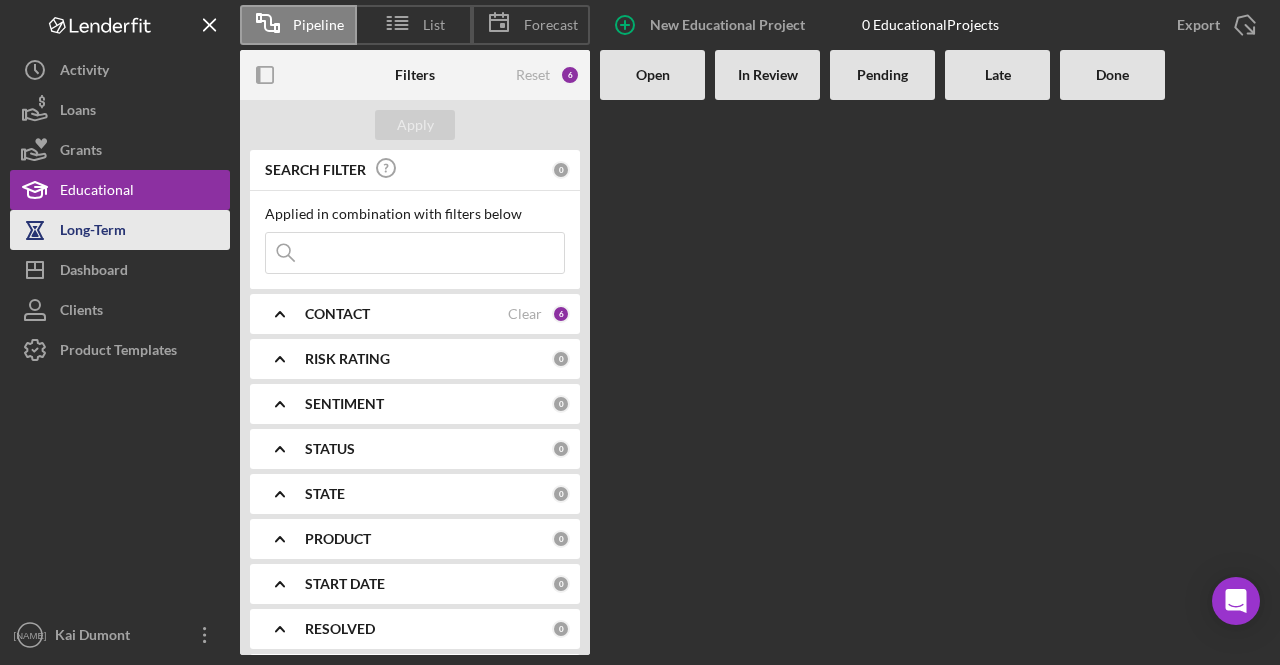 click on "Long-Term" at bounding box center (120, 230) 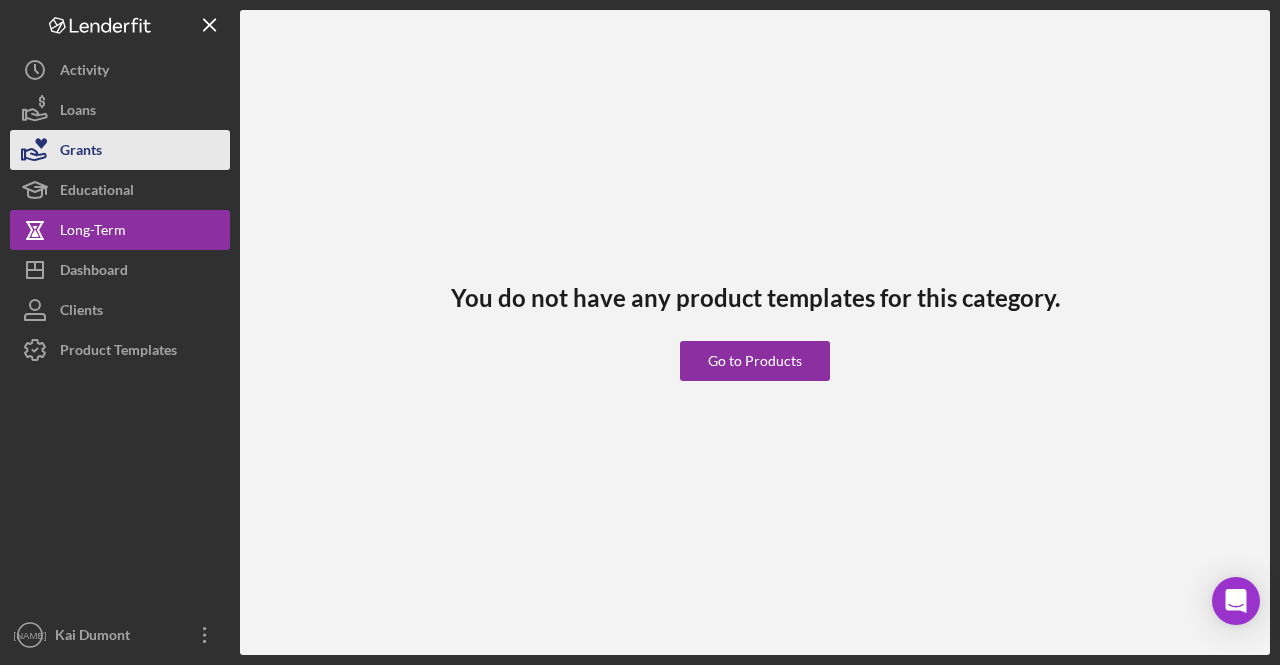 click on "Grants" at bounding box center (81, 152) 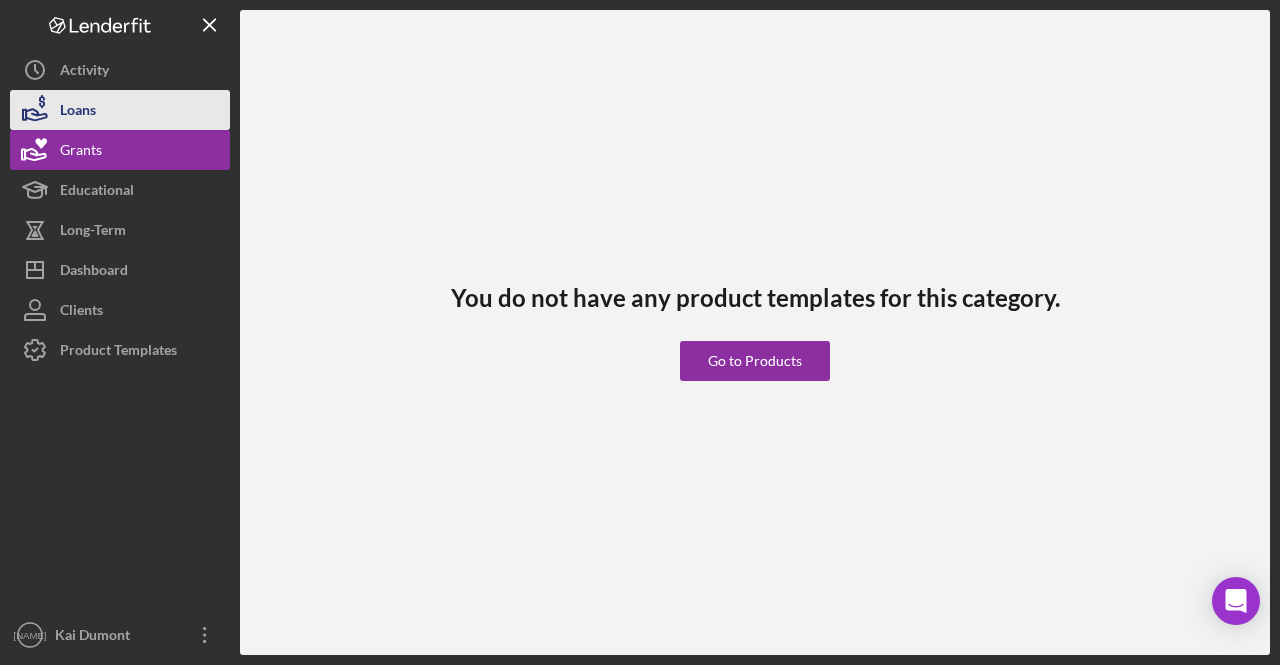 click on "Loans" at bounding box center [78, 112] 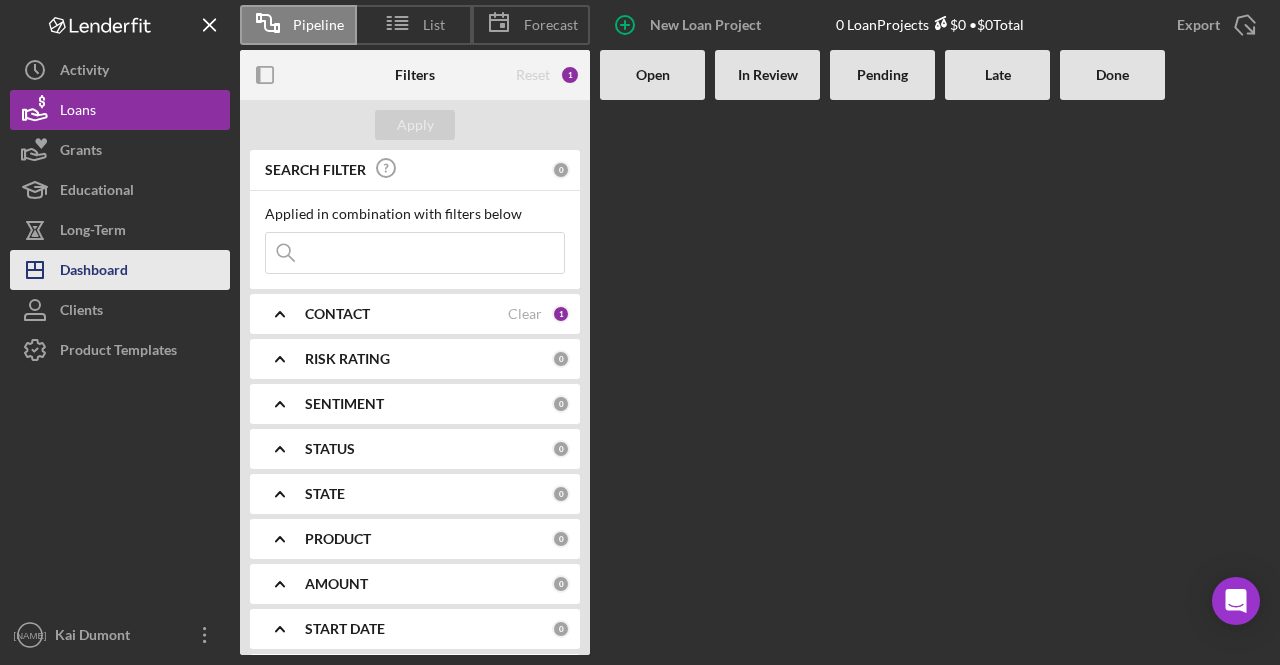 click on "Dashboard" at bounding box center (94, 272) 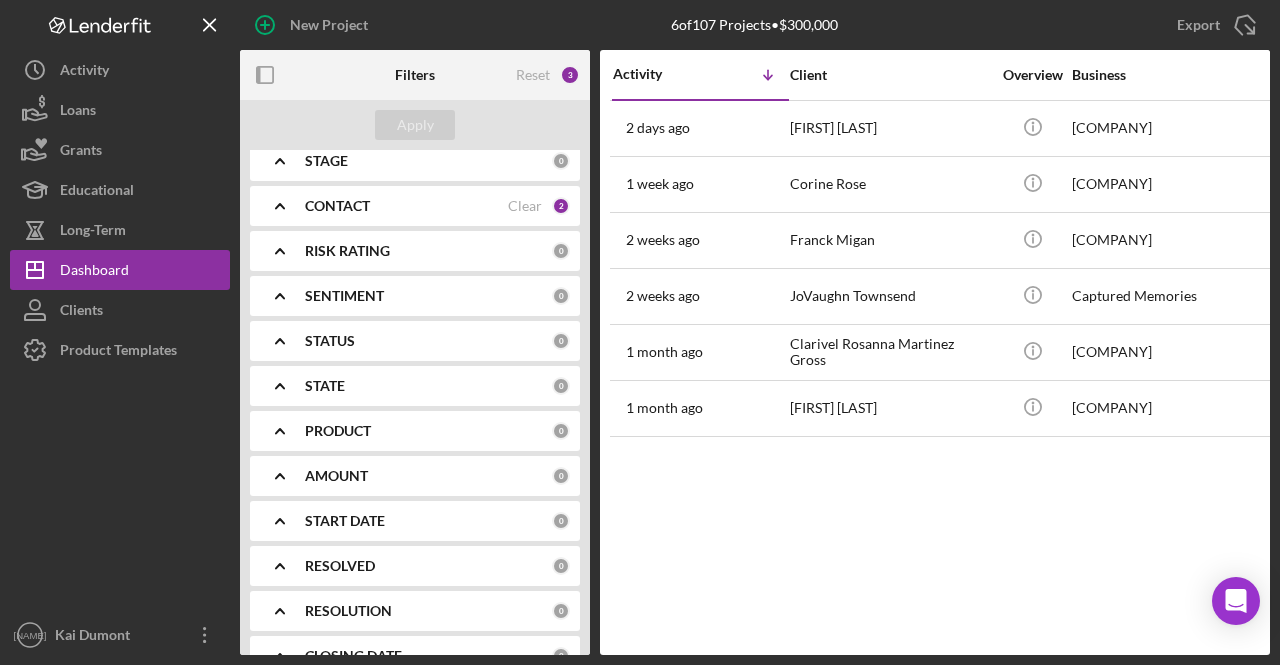 scroll, scrollTop: 200, scrollLeft: 0, axis: vertical 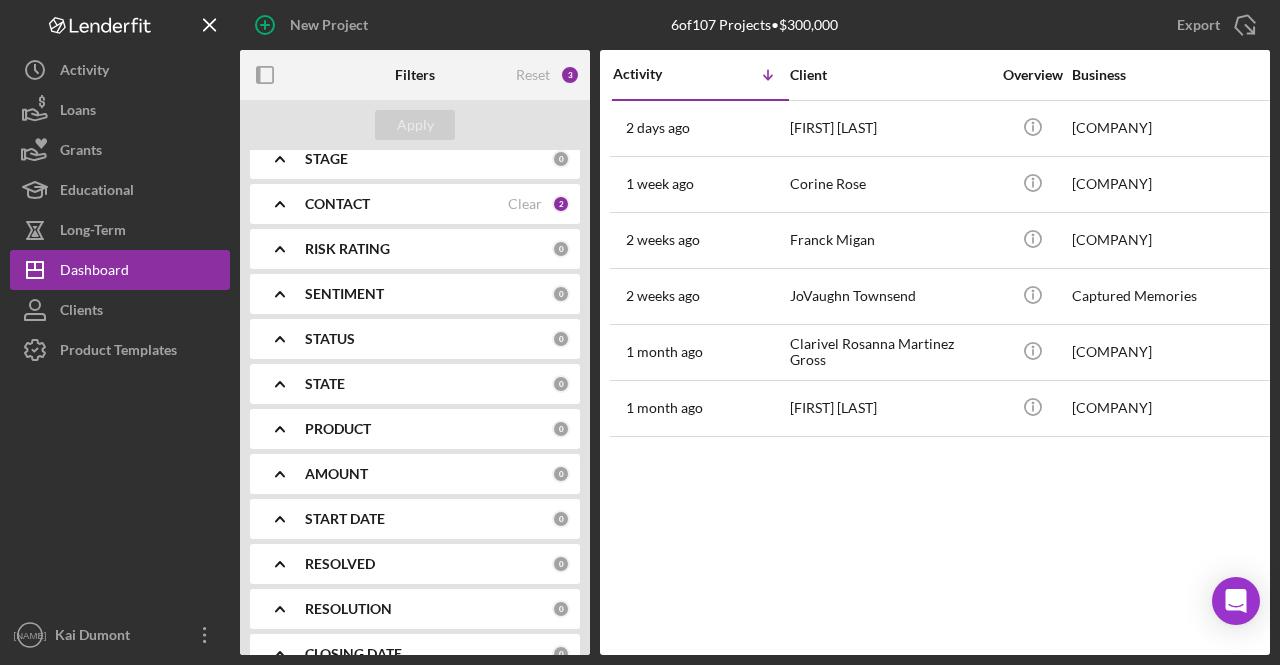 click on "Icon/Expander" 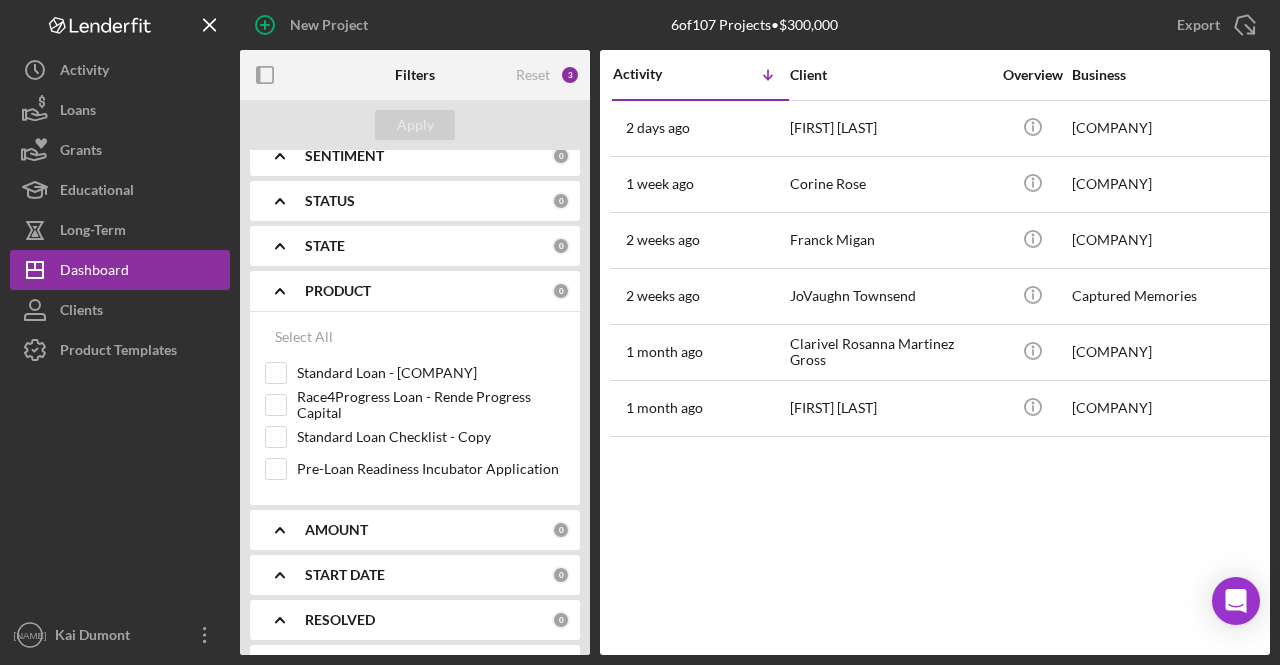 scroll, scrollTop: 400, scrollLeft: 0, axis: vertical 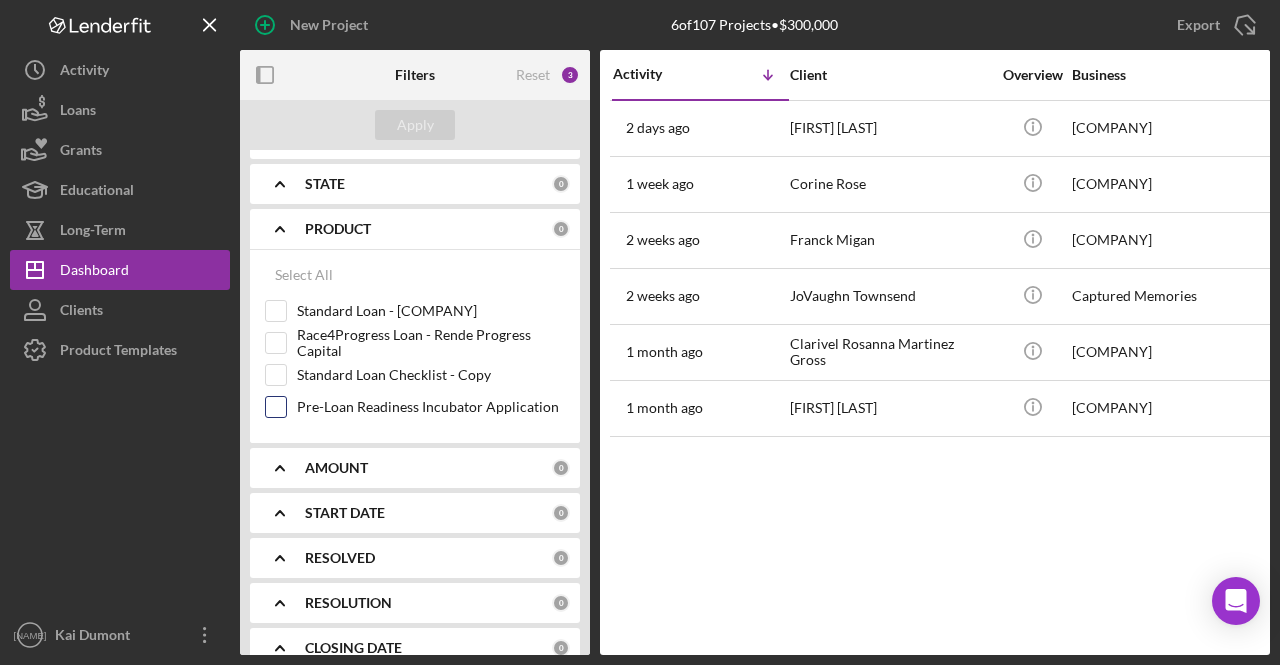 click on "Pre-Loan Readiness Incubator Application" at bounding box center (276, 407) 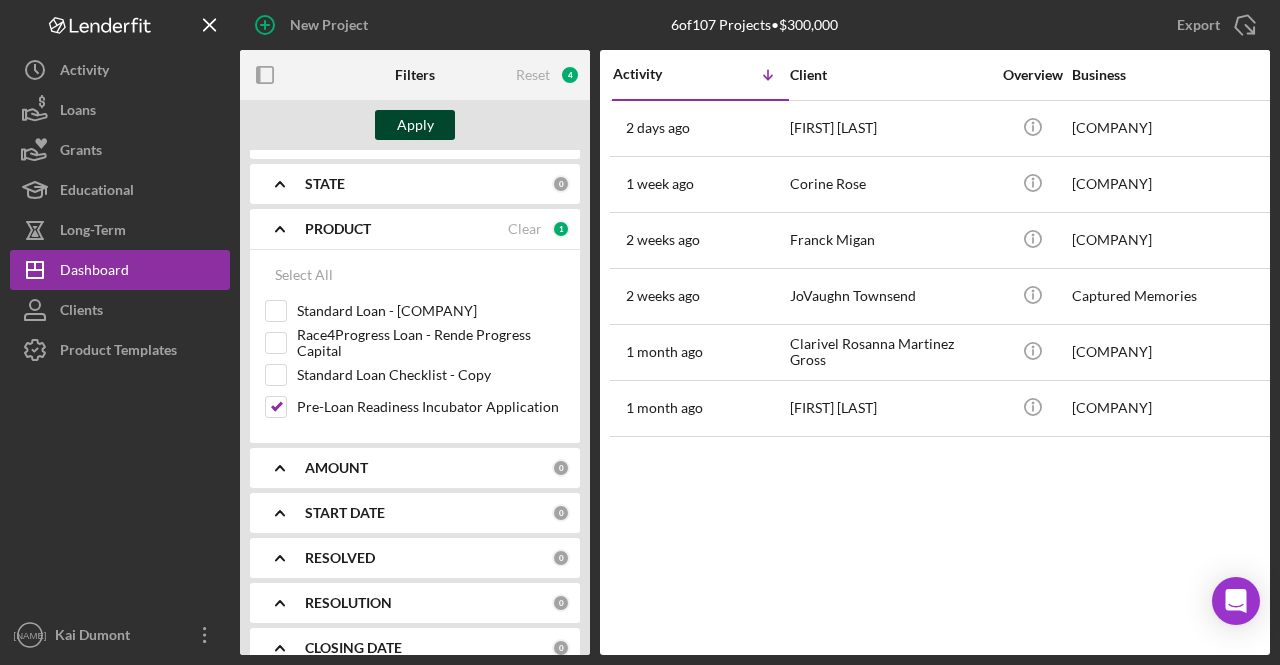 click on "Apply" at bounding box center [415, 125] 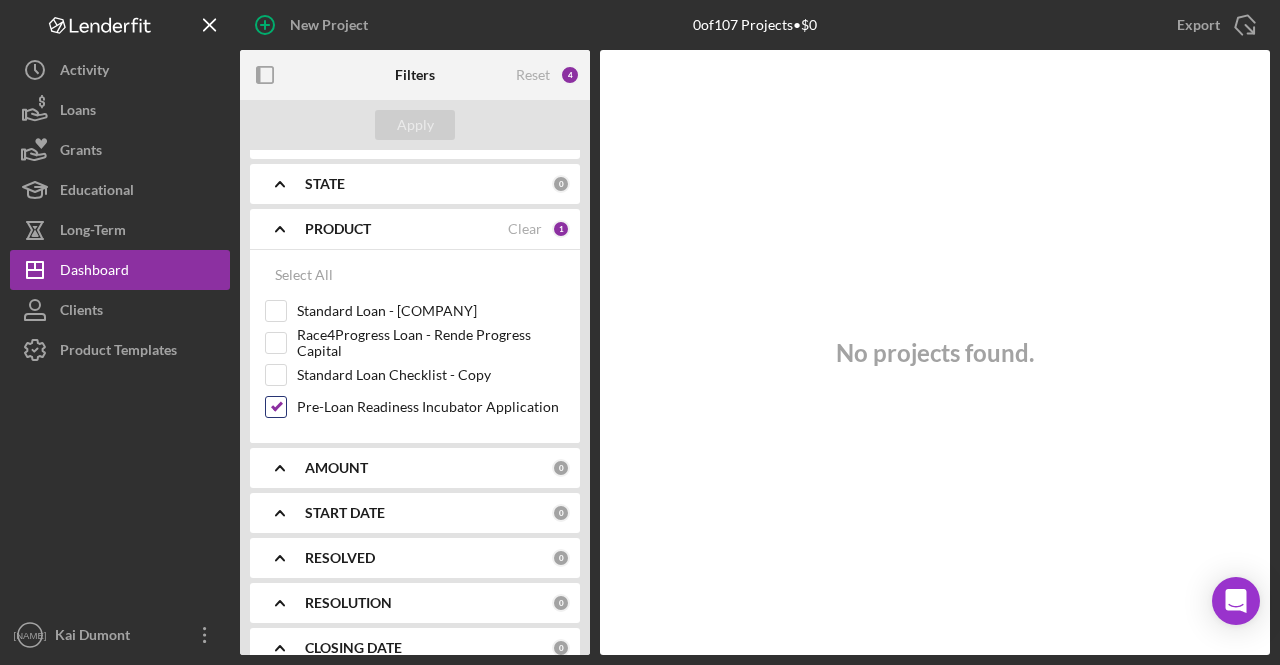 click on "Pre-Loan Readiness Incubator Application" at bounding box center [276, 407] 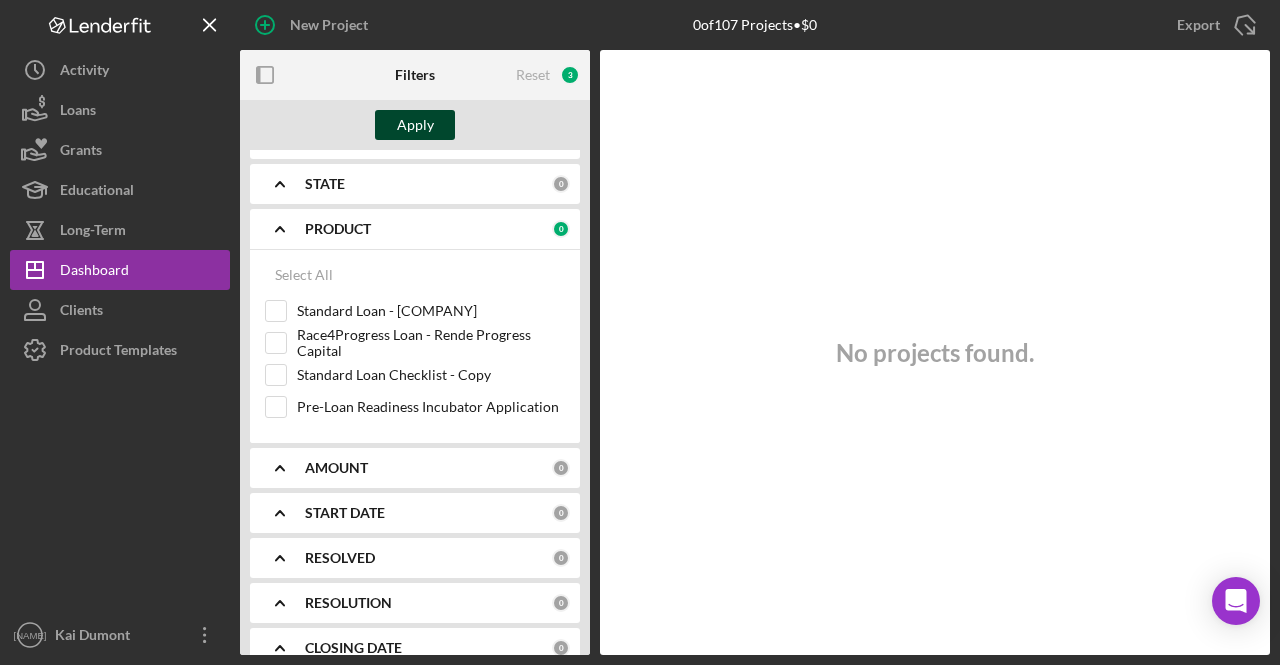 click on "Apply" at bounding box center (415, 125) 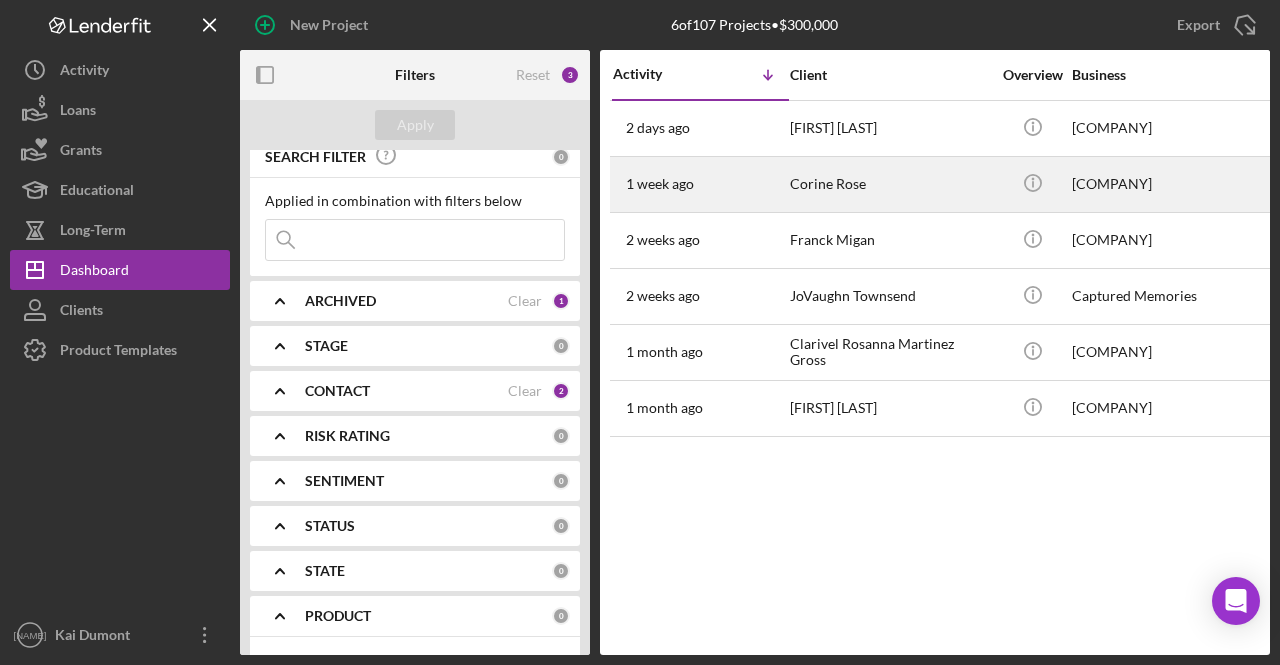 scroll, scrollTop: 0, scrollLeft: 0, axis: both 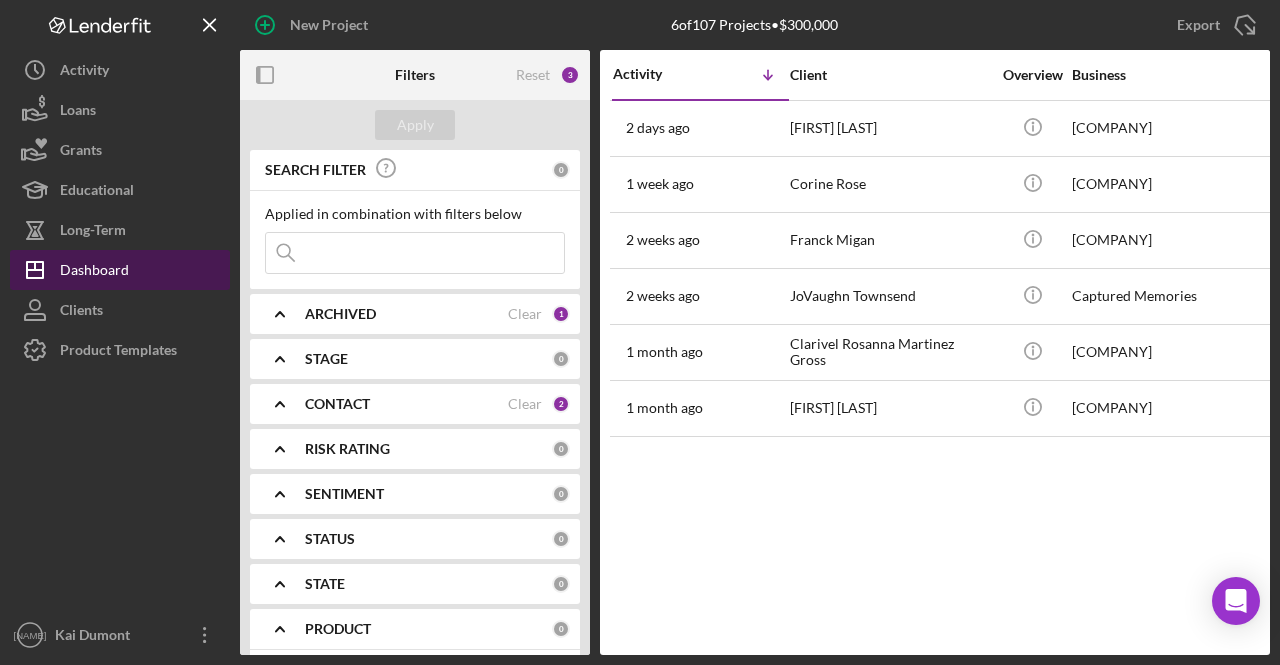 click on "Dashboard" at bounding box center [94, 272] 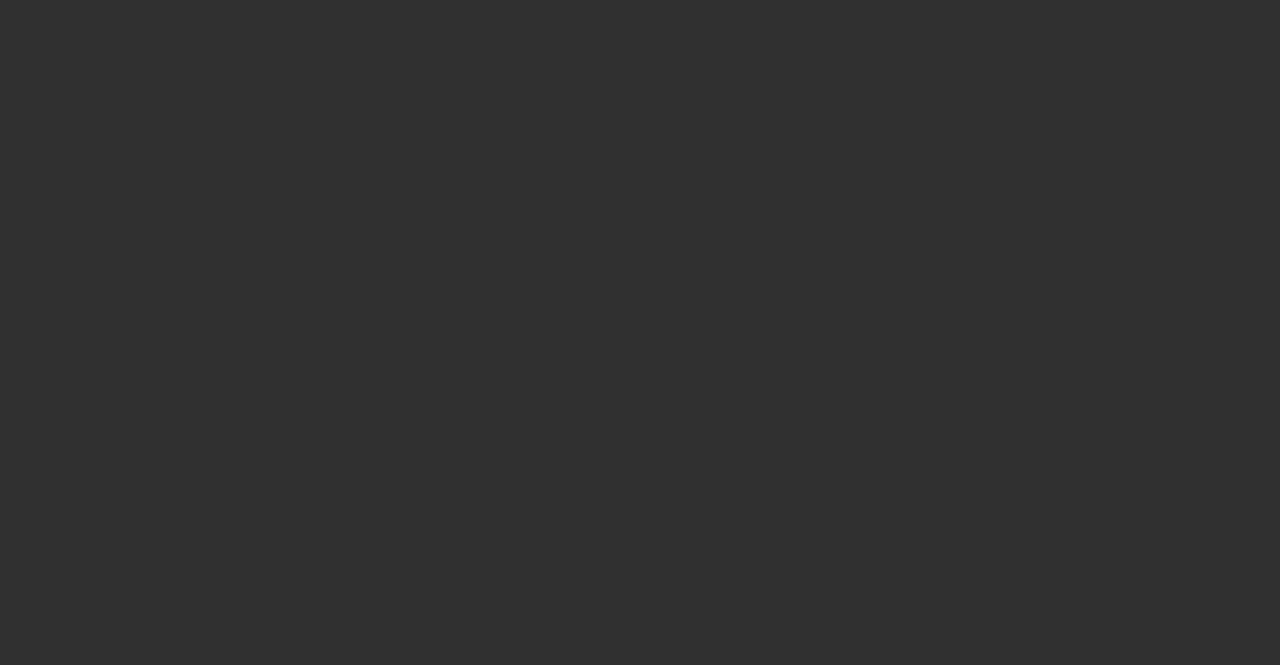 scroll, scrollTop: 0, scrollLeft: 0, axis: both 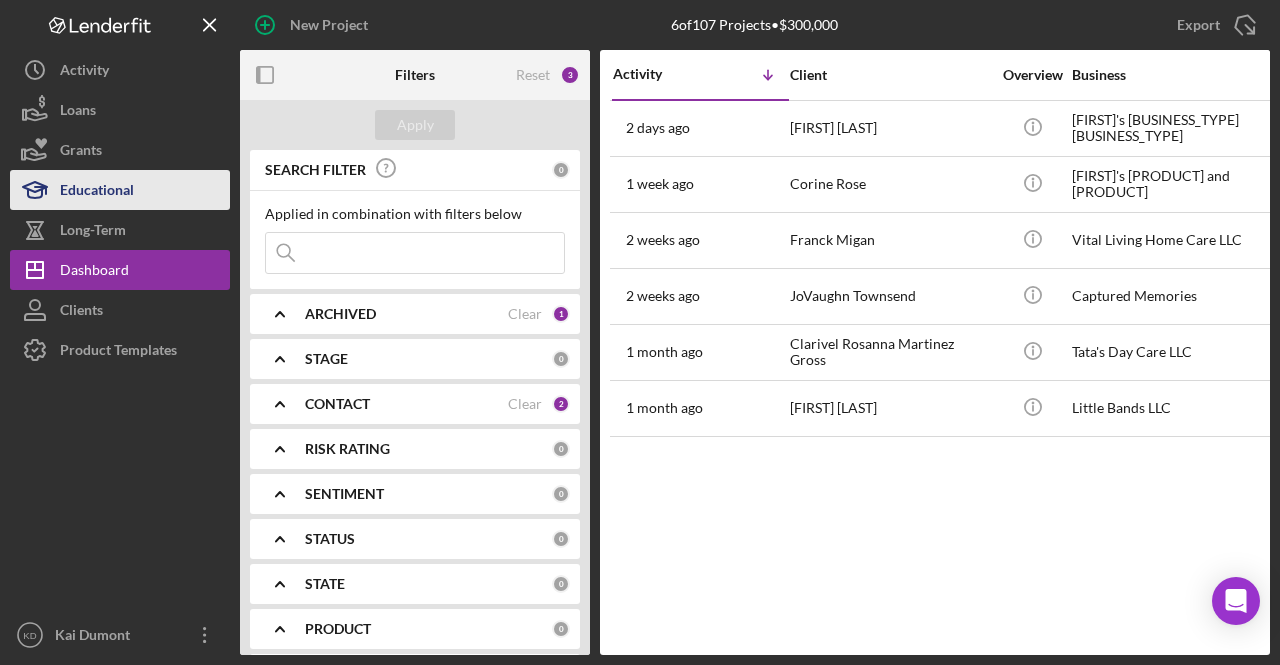 click on "Educational" at bounding box center [97, 192] 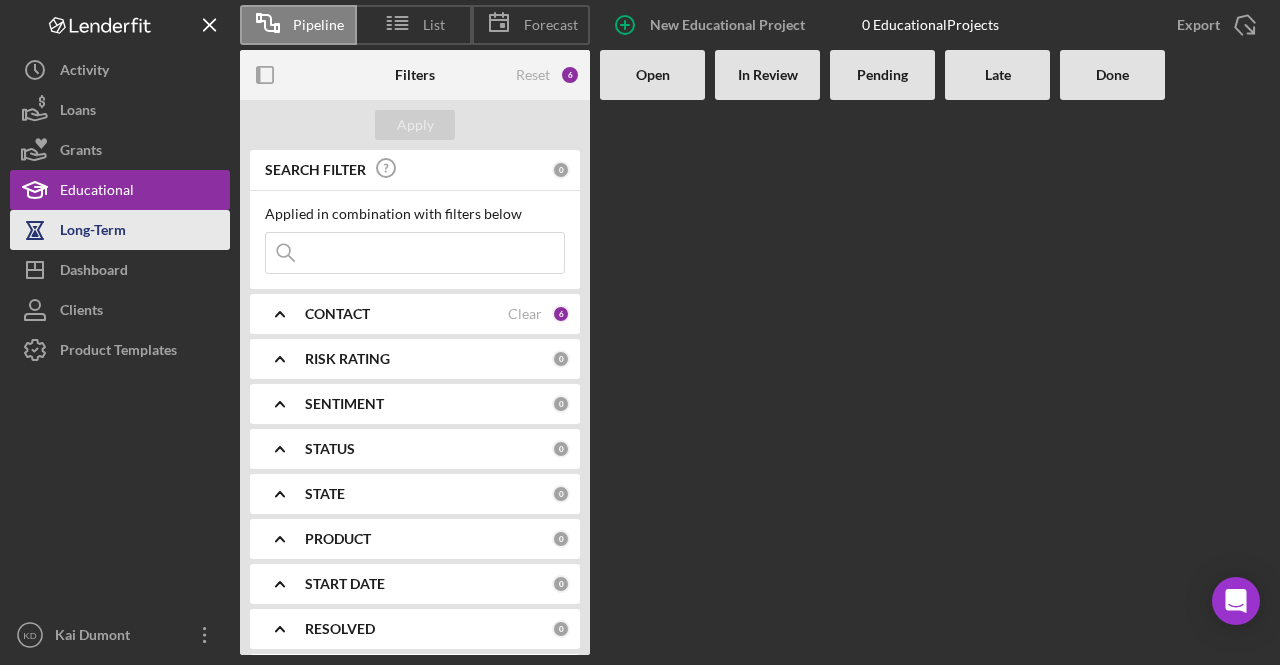 click on "Long-Term" at bounding box center [93, 232] 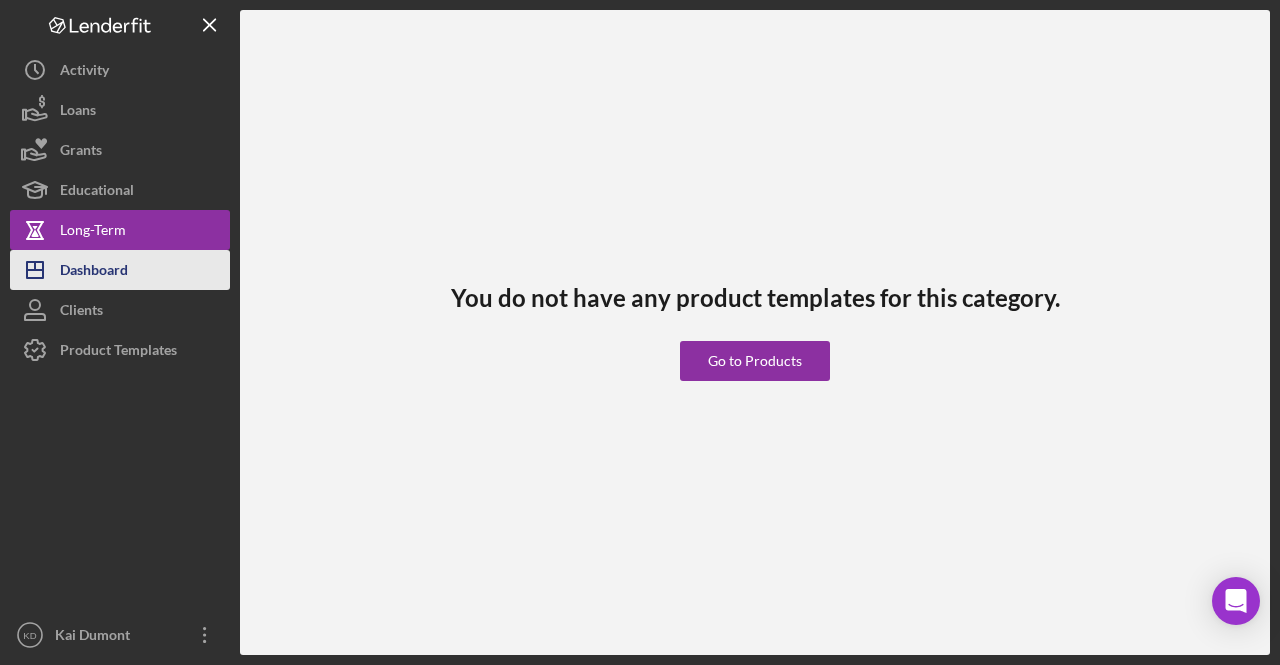 click on "Dashboard" at bounding box center (94, 272) 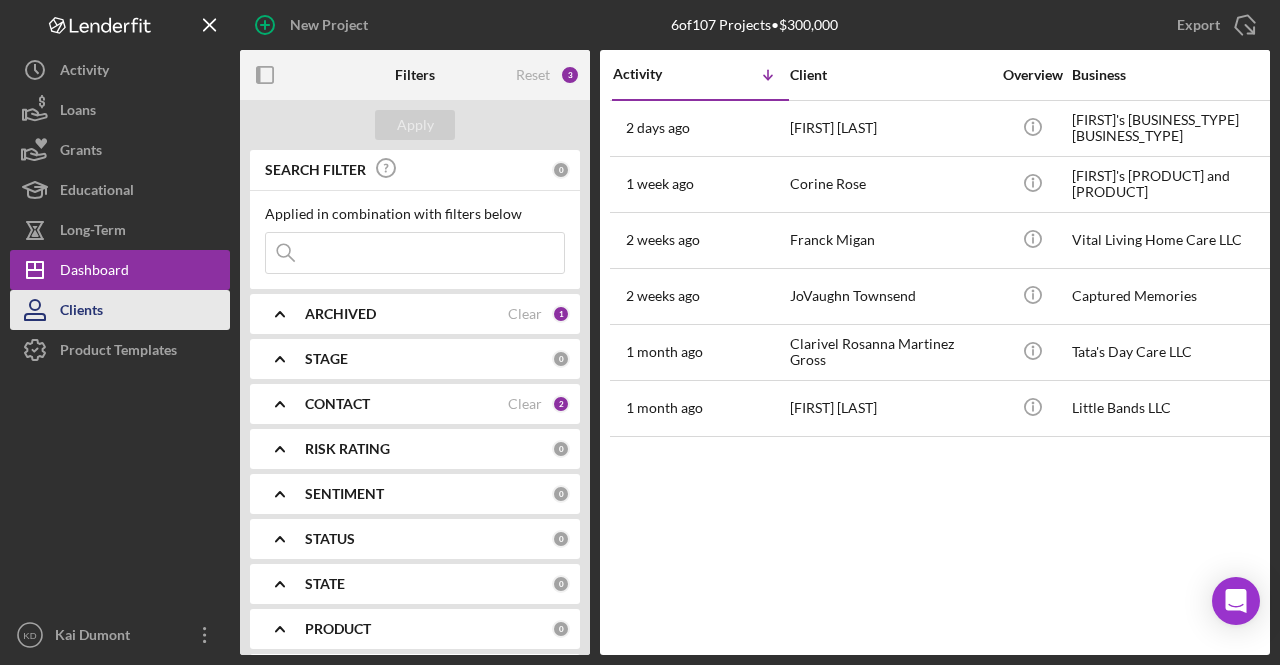 click on "Clients" at bounding box center (120, 310) 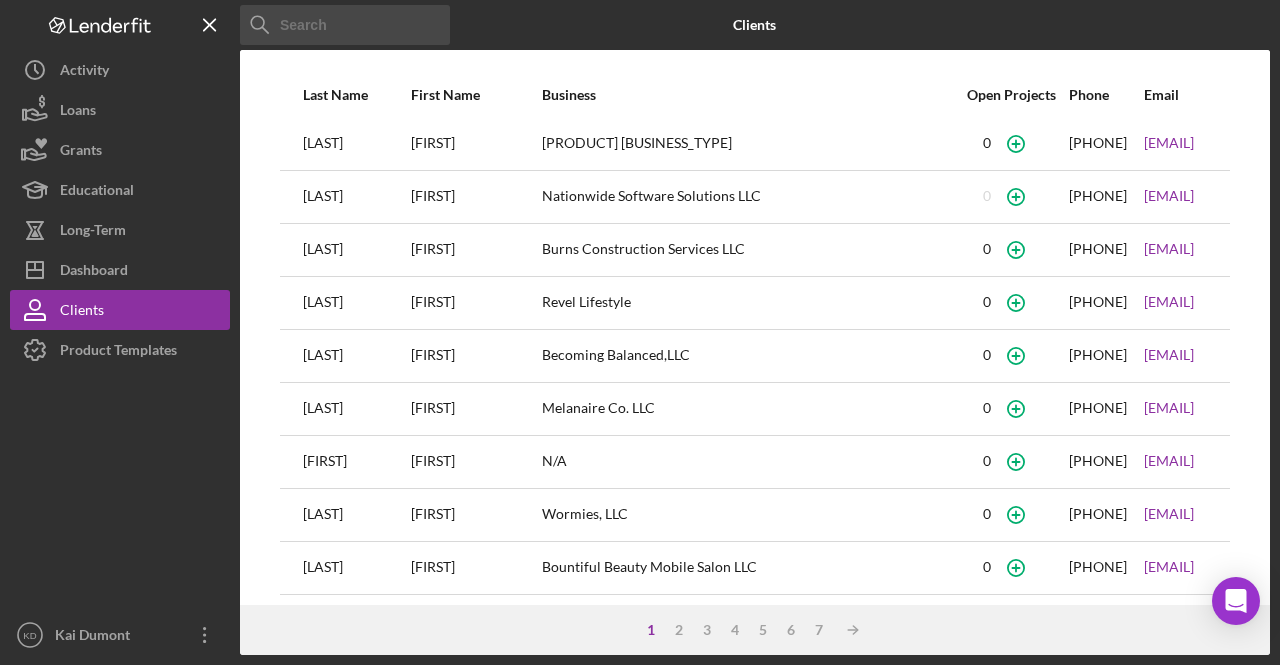 scroll, scrollTop: 325, scrollLeft: 0, axis: vertical 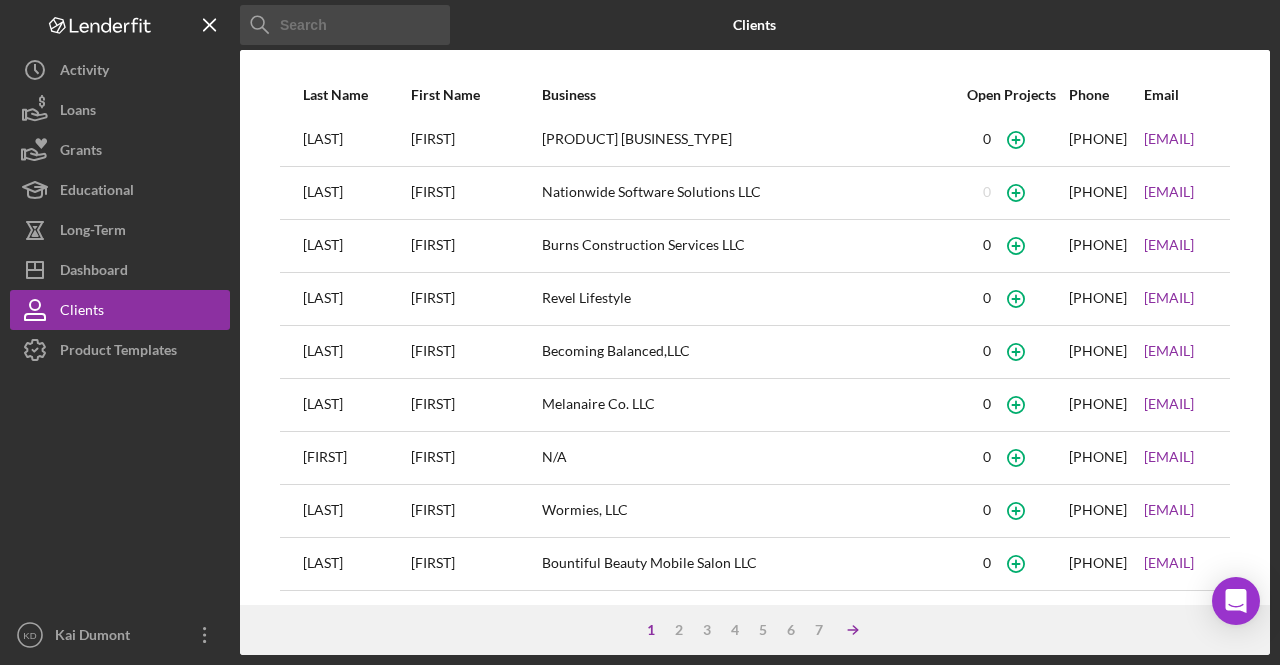 click on "Icon/Table Sort Arrow" 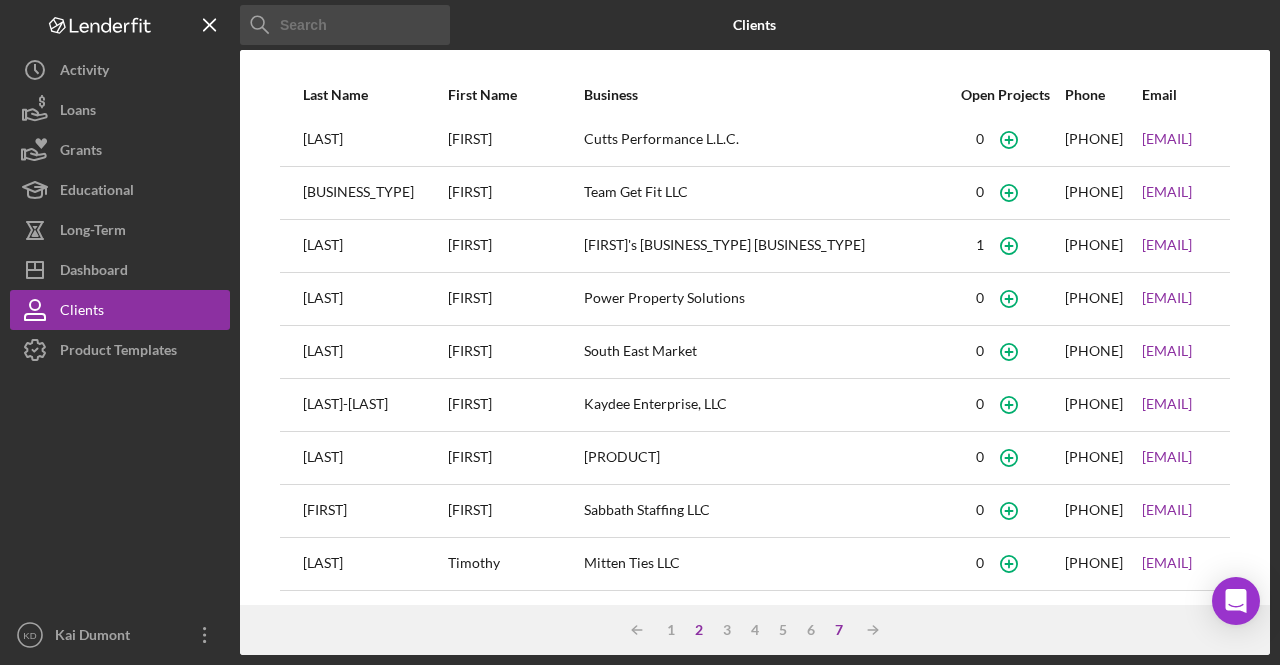 click on "7" at bounding box center (839, 630) 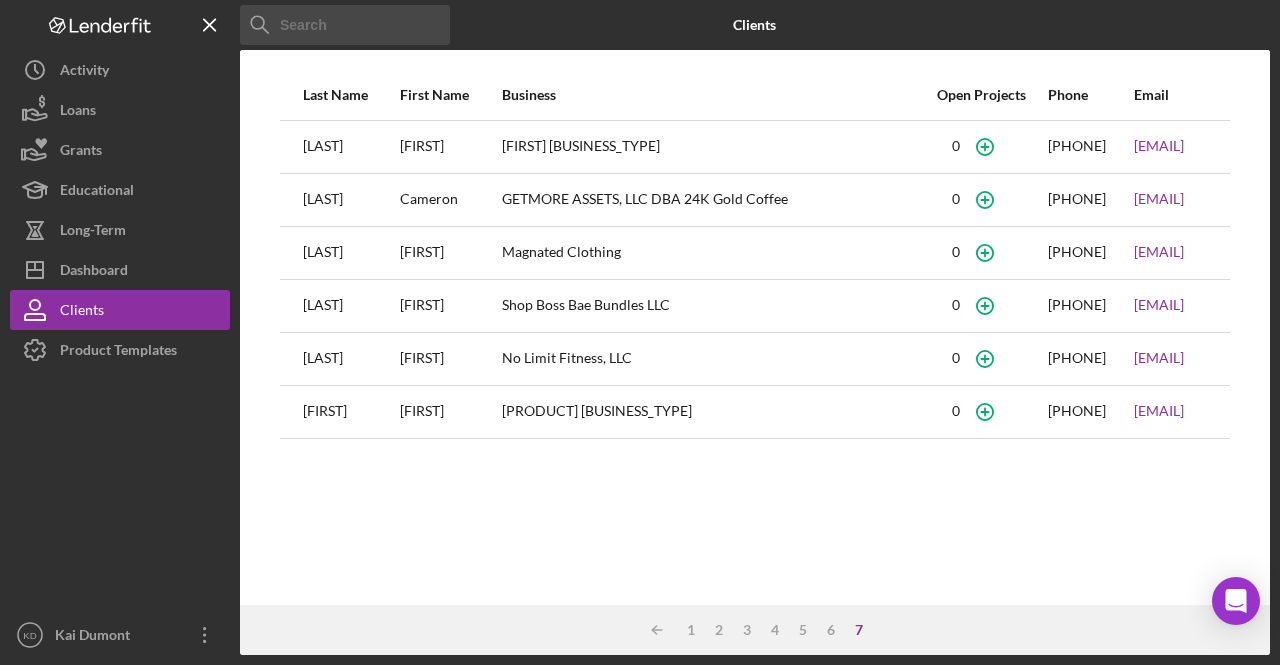 scroll, scrollTop: 0, scrollLeft: 0, axis: both 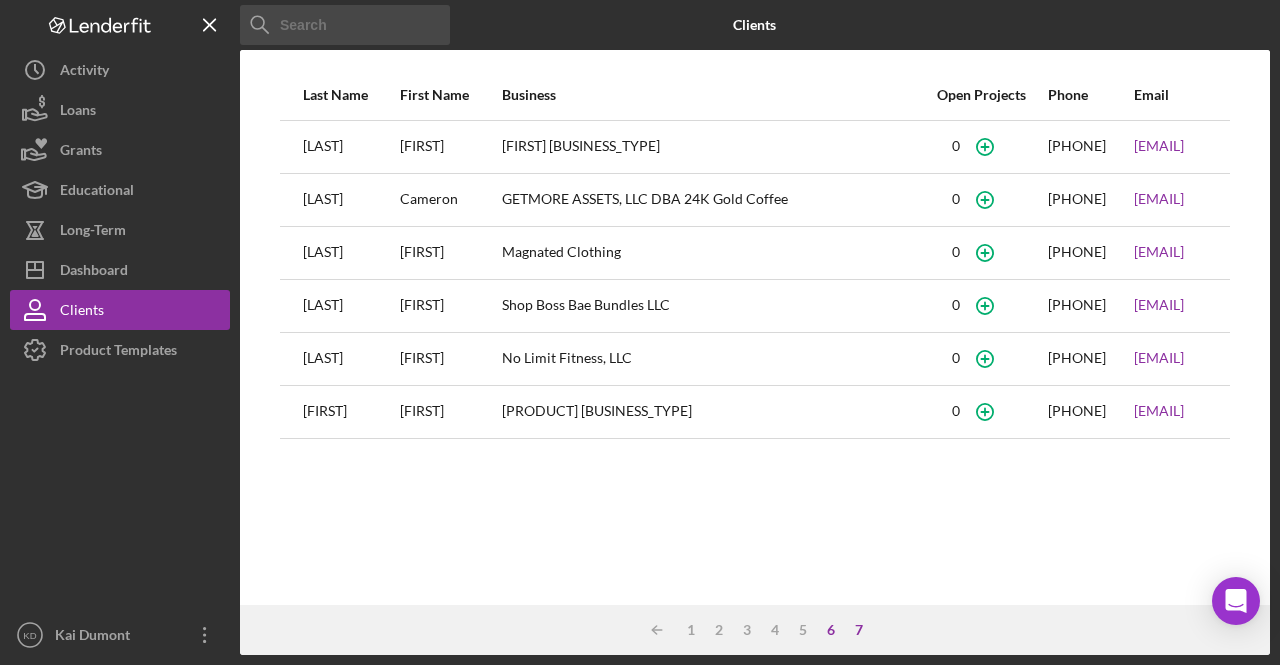 click on "6" at bounding box center (831, 630) 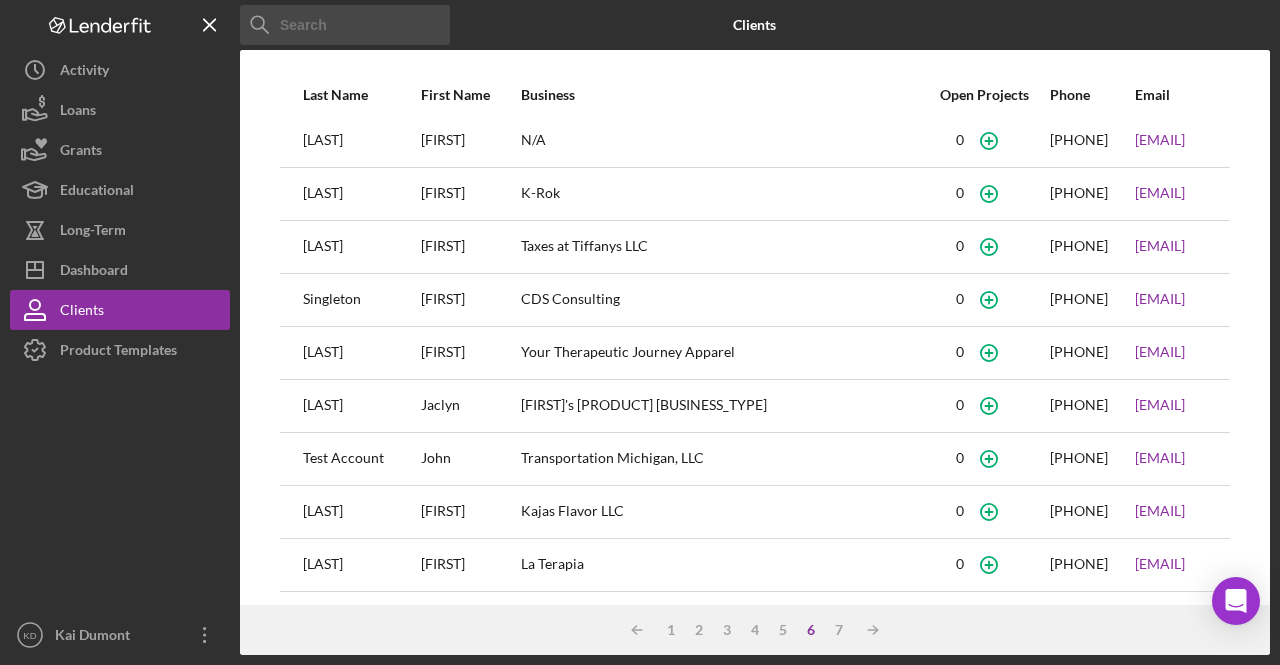scroll, scrollTop: 0, scrollLeft: 0, axis: both 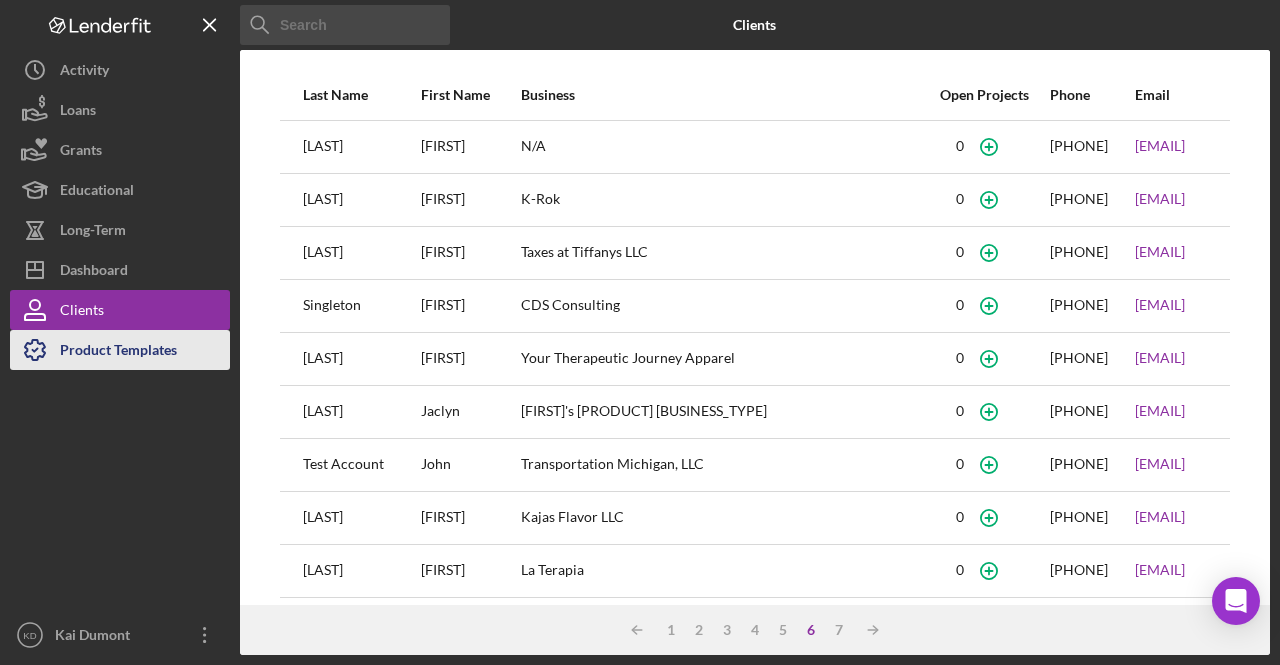 click on "Product Templates" at bounding box center [118, 352] 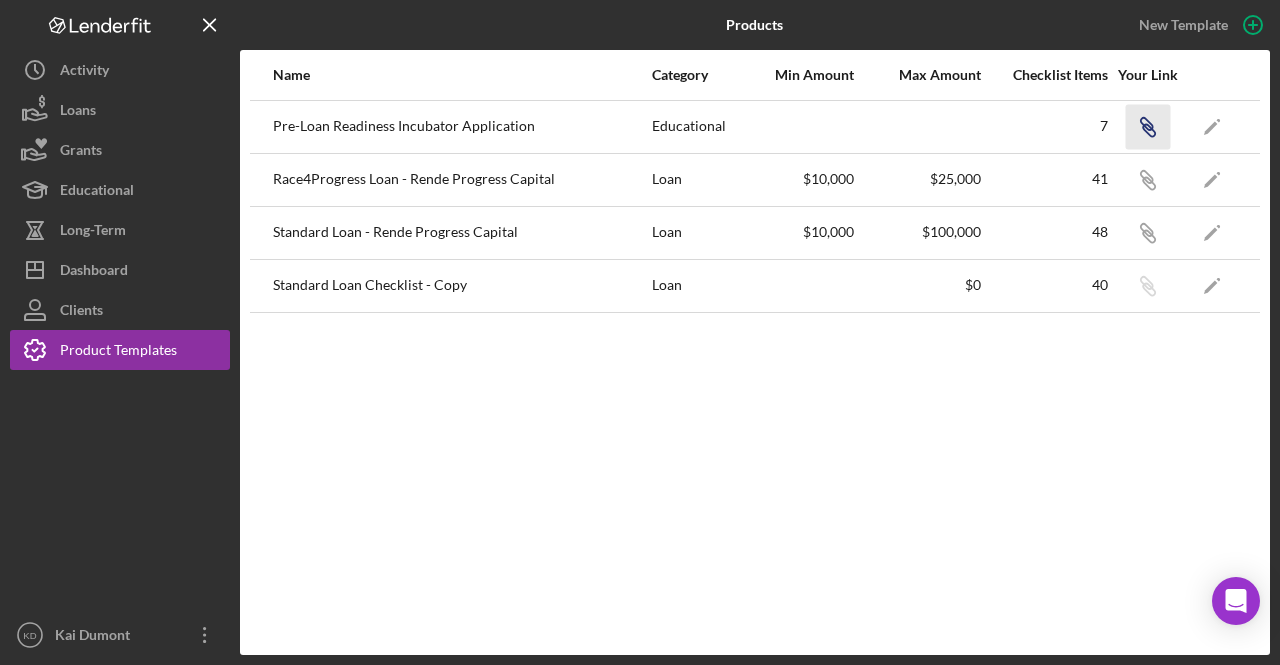 click 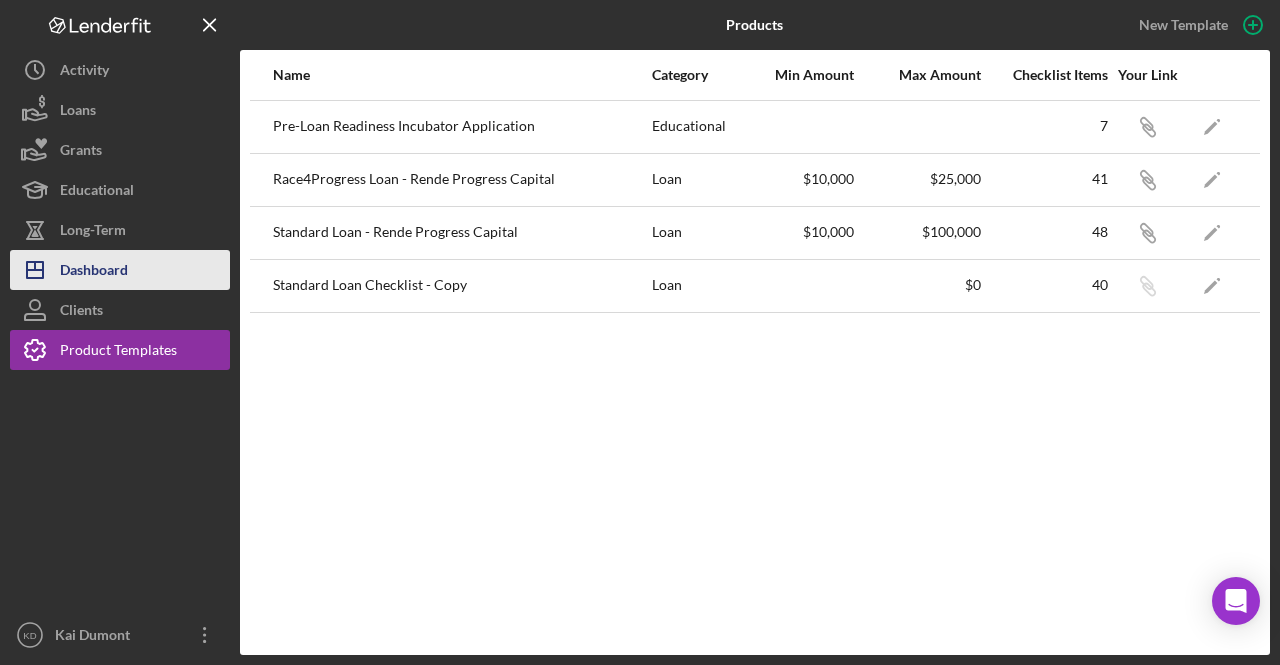 click on "Dashboard" at bounding box center (94, 272) 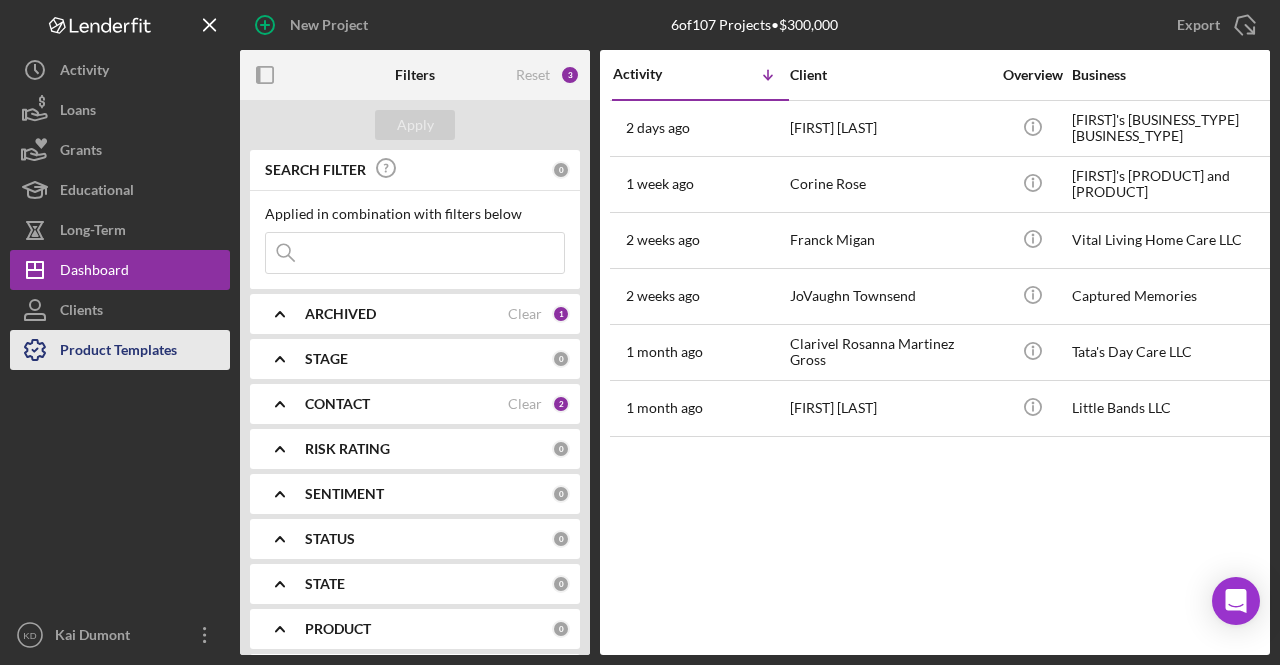 click on "Product Templates" at bounding box center [118, 352] 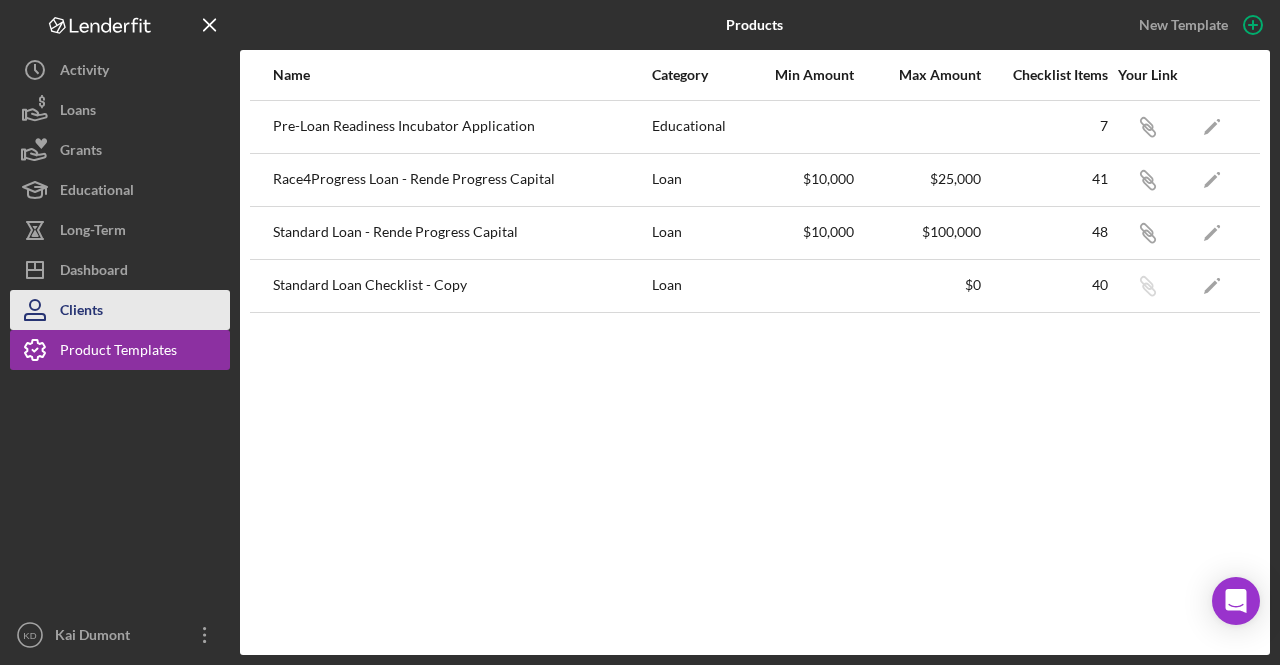 click on "Clients" at bounding box center [81, 312] 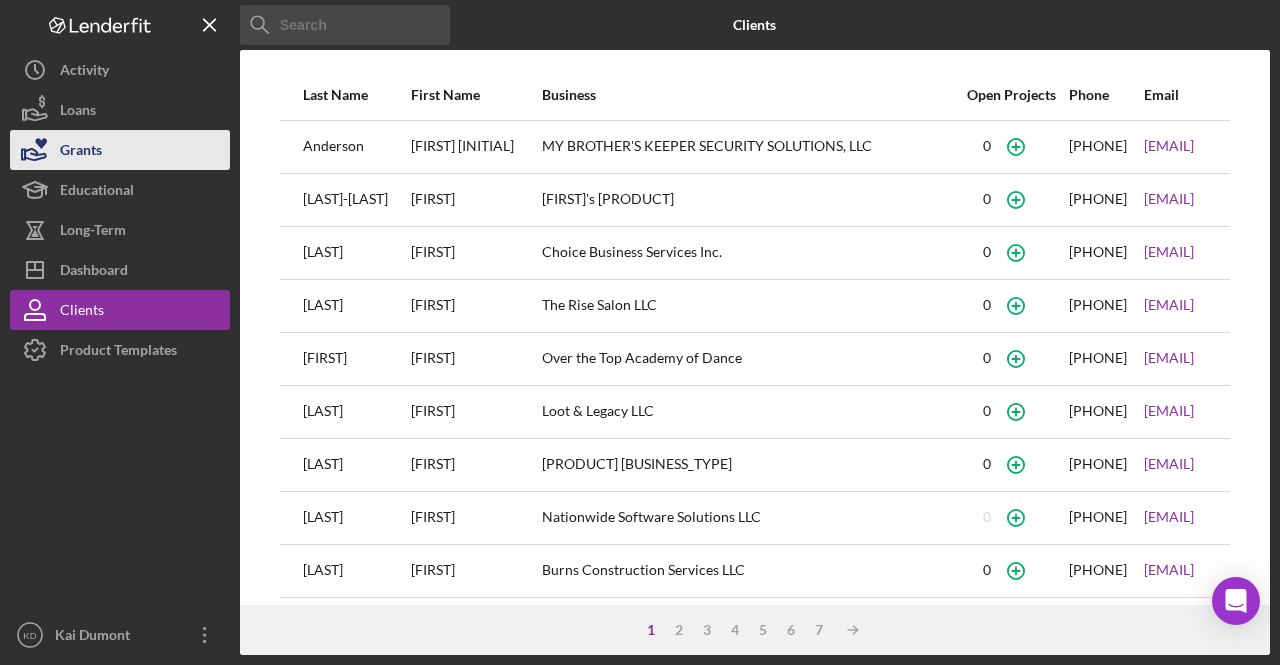 click on "Grants" at bounding box center (120, 150) 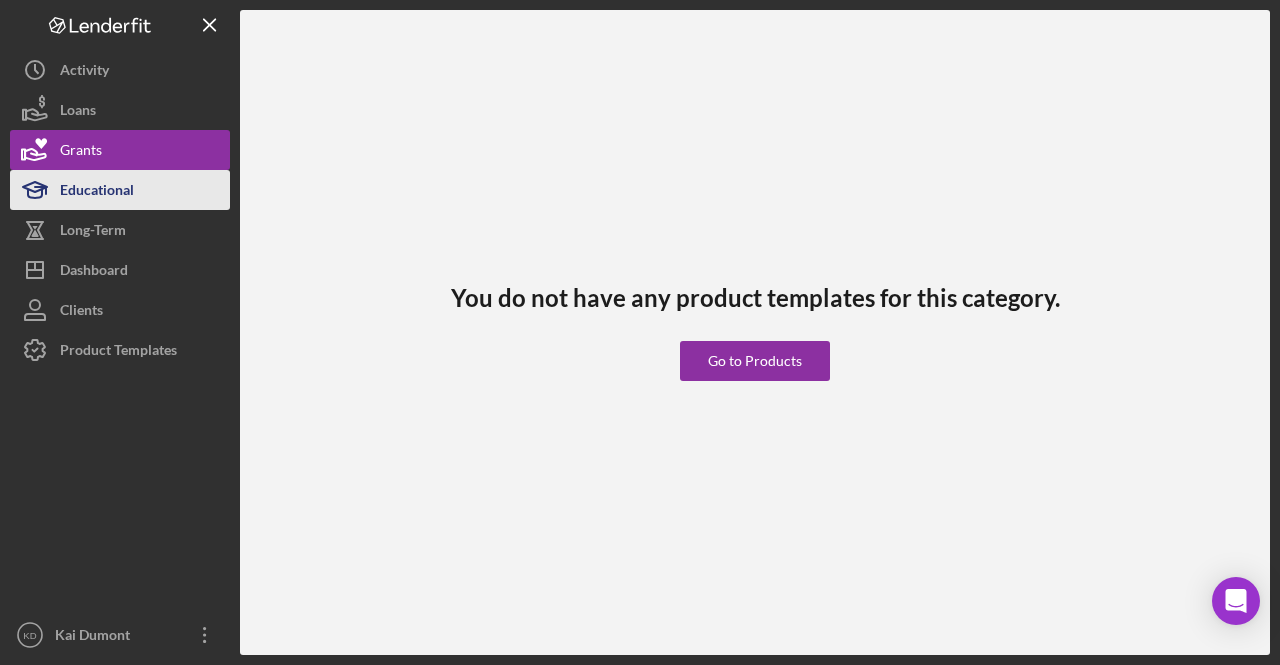 click on "Educational" at bounding box center (97, 192) 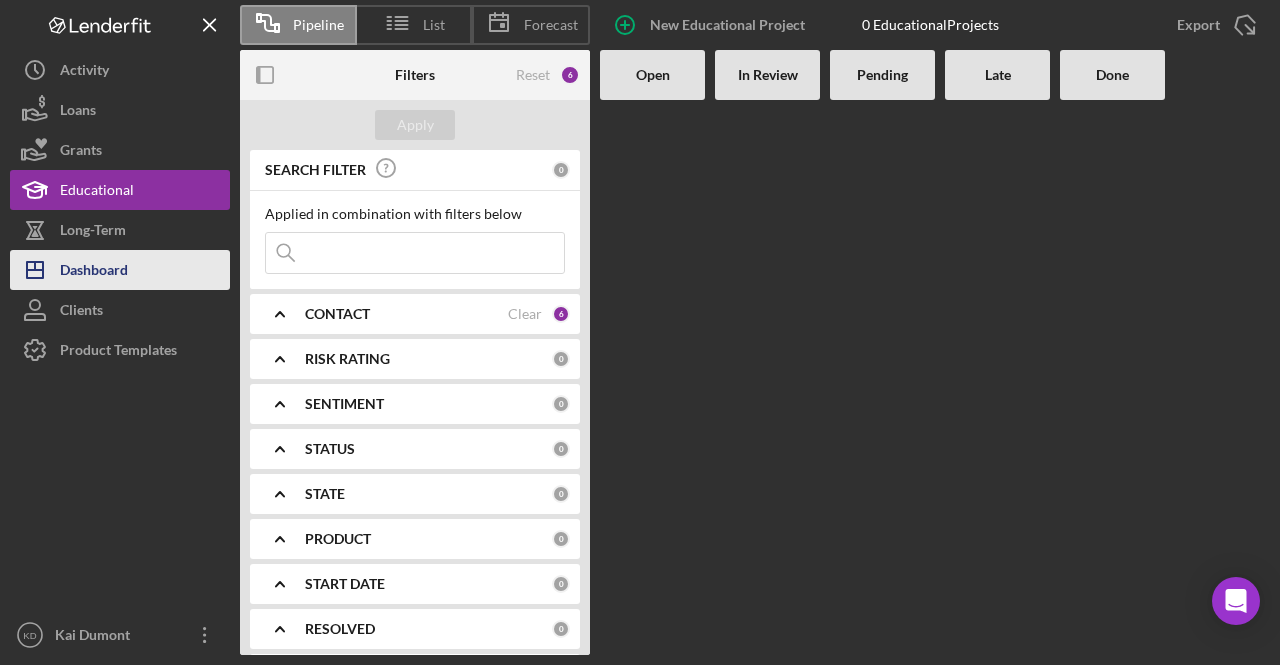 click on "Dashboard" at bounding box center (94, 272) 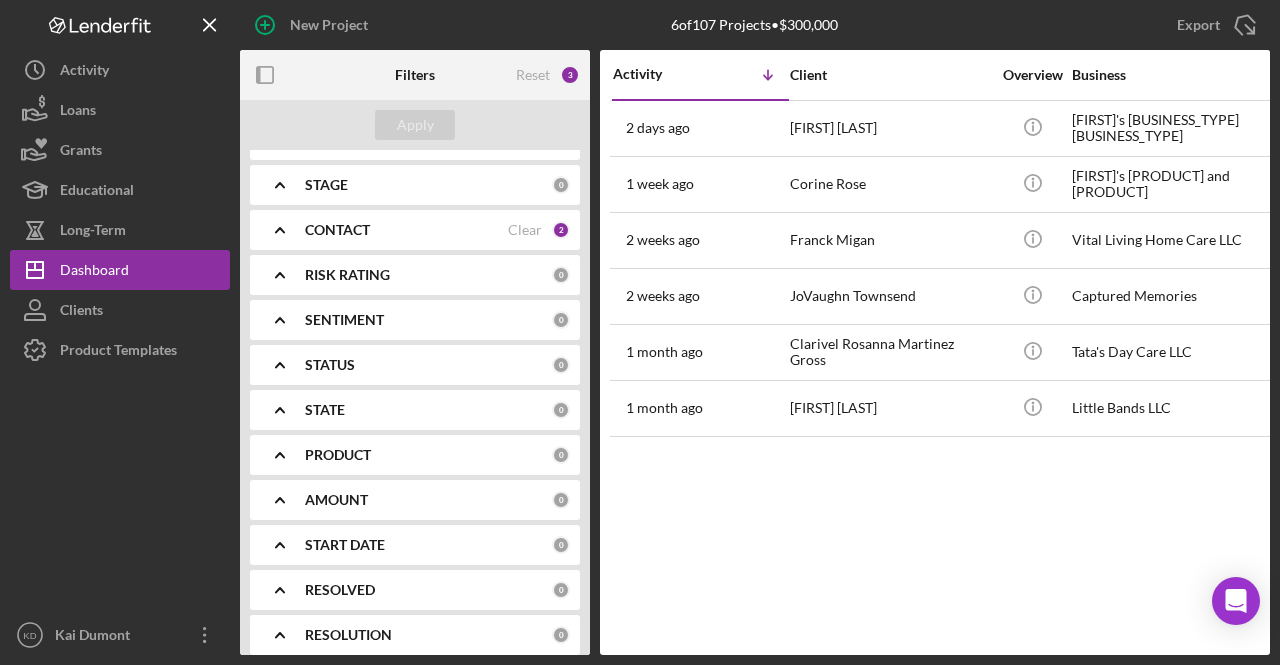 scroll, scrollTop: 200, scrollLeft: 0, axis: vertical 